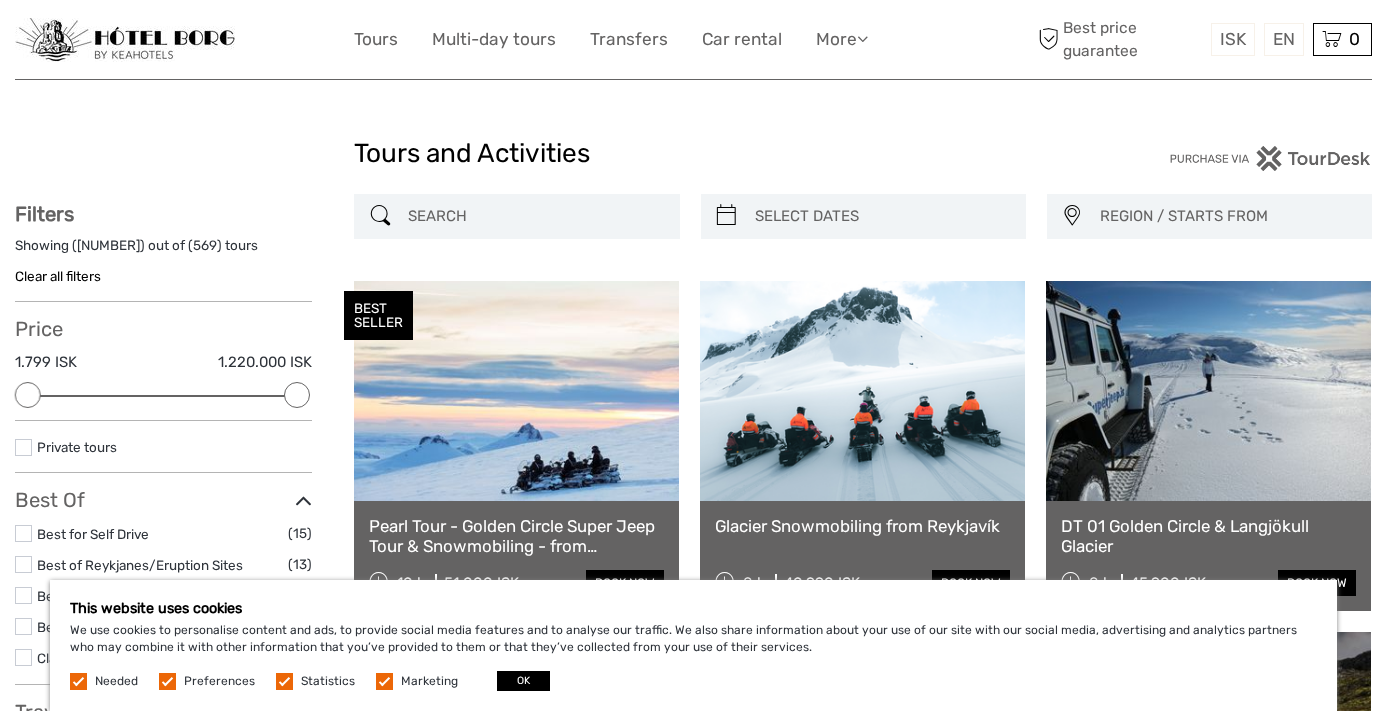 select 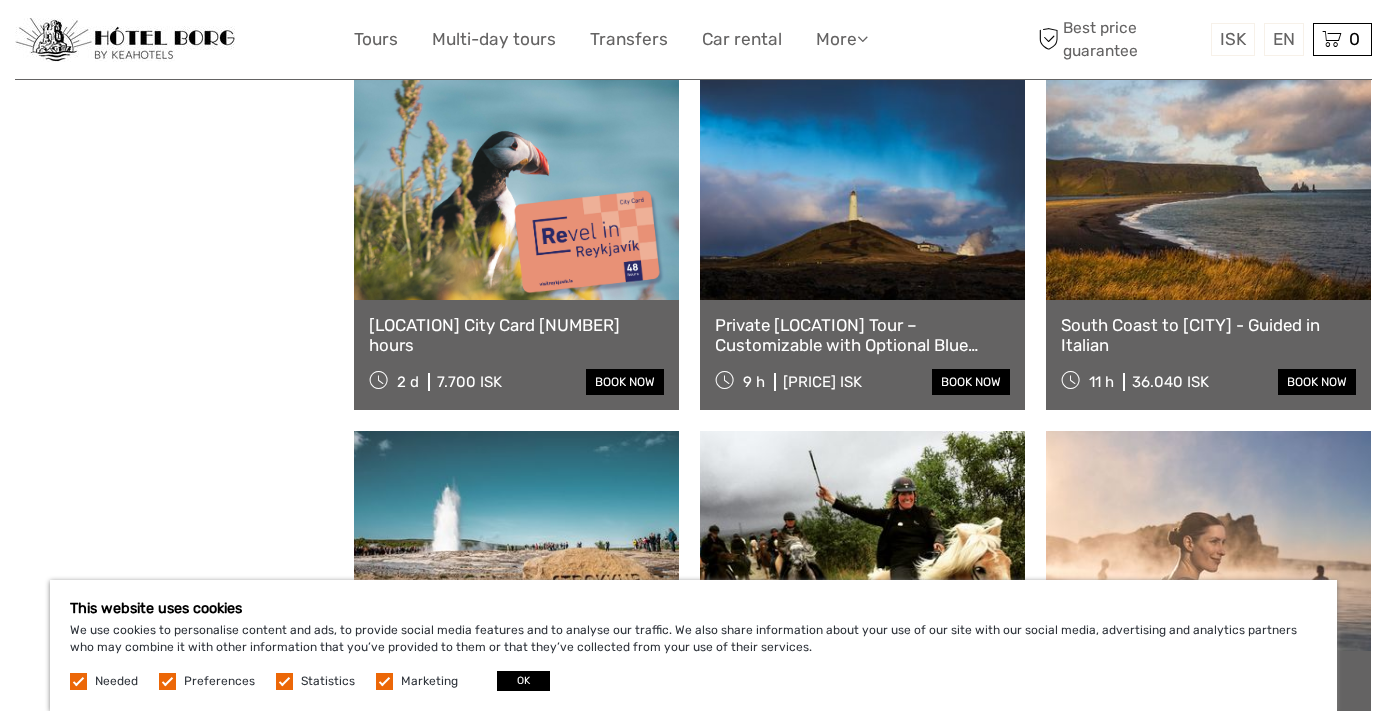 scroll, scrollTop: 0, scrollLeft: 0, axis: both 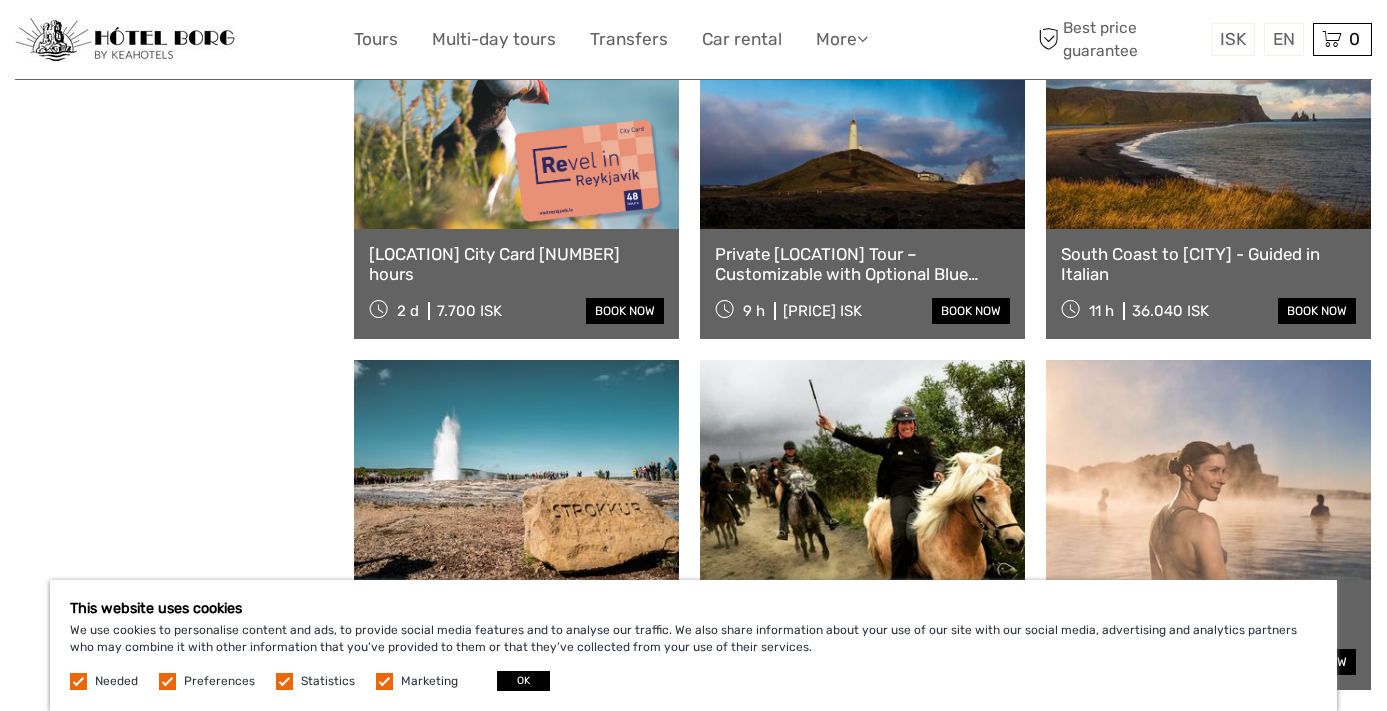 click at bounding box center (384, 681) 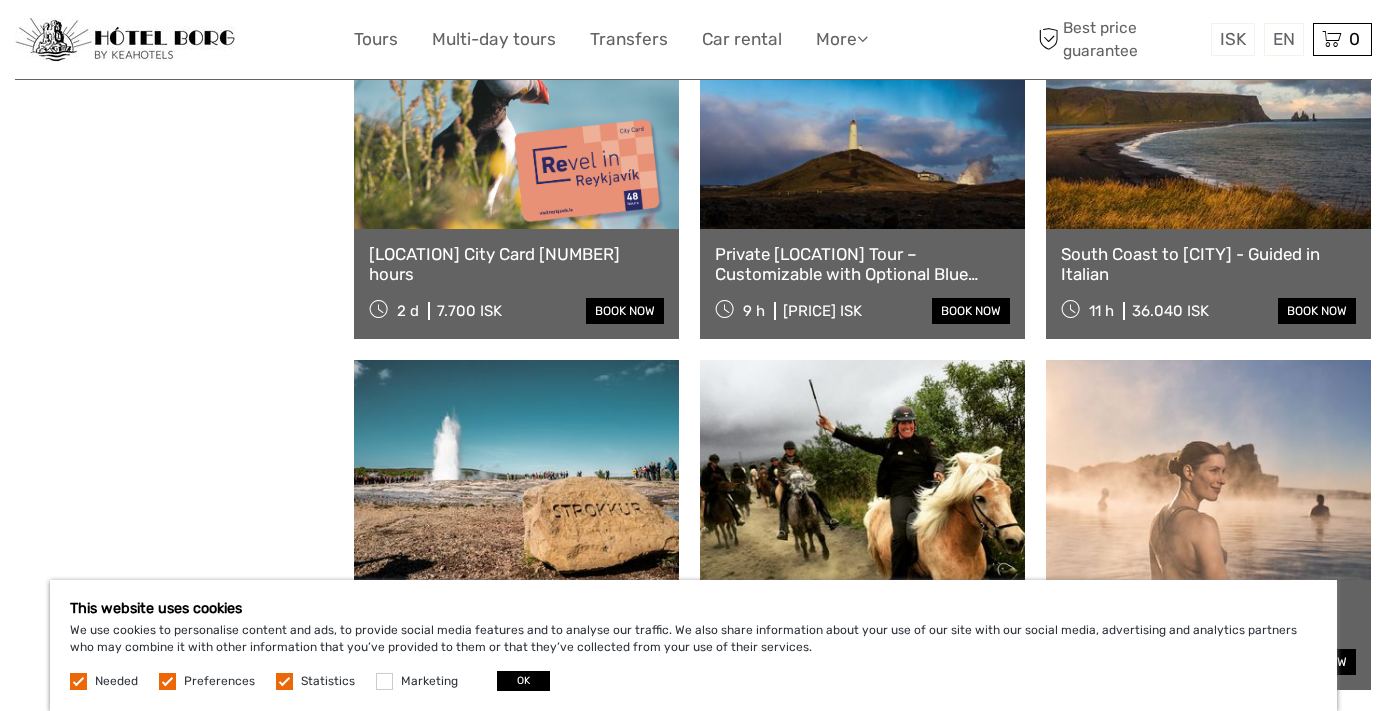 click at bounding box center (284, 681) 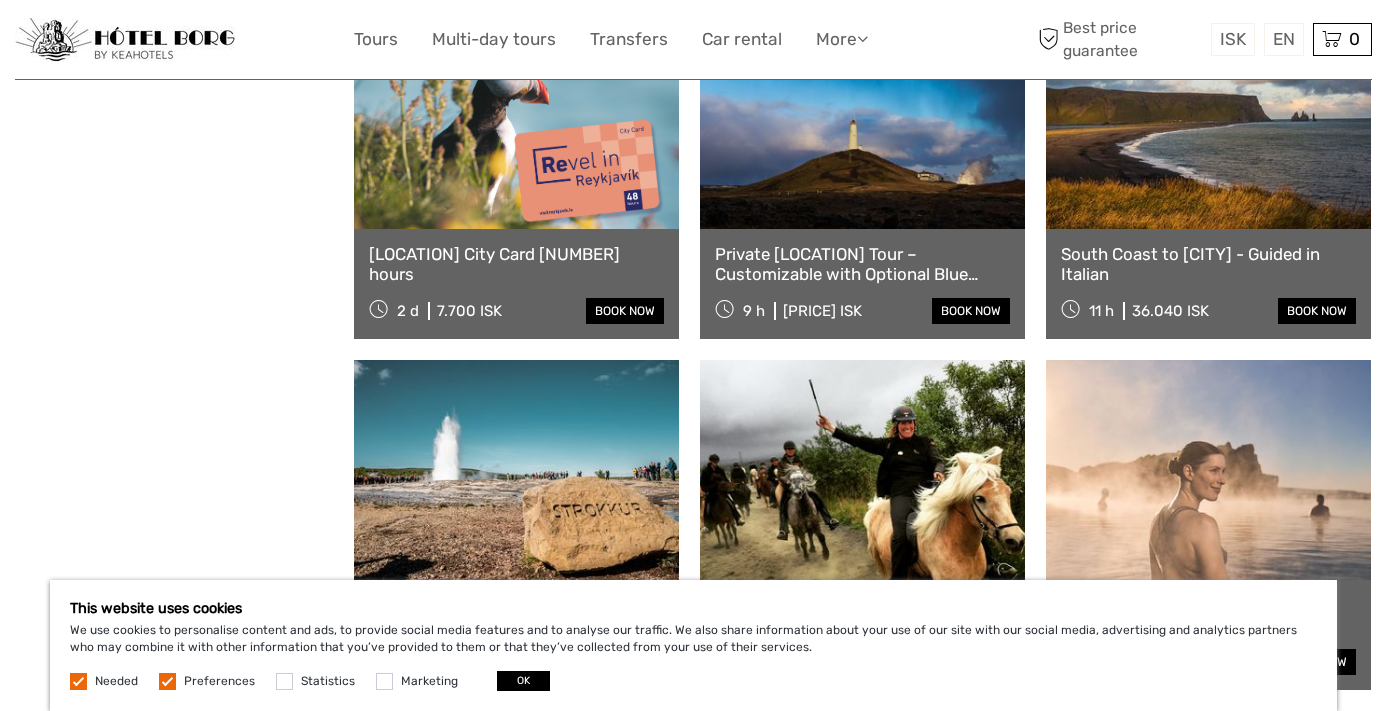click on "Preferences" at bounding box center [208, 680] 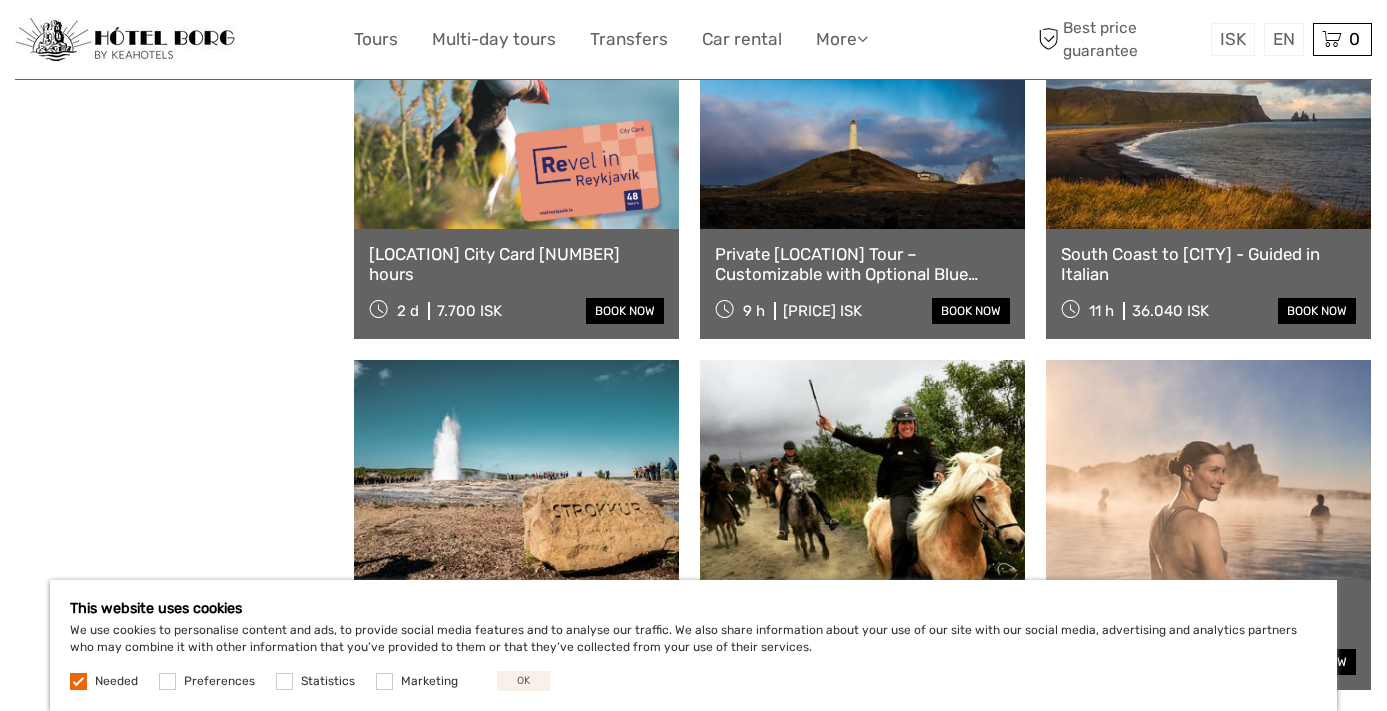 click on "OK" at bounding box center [523, 681] 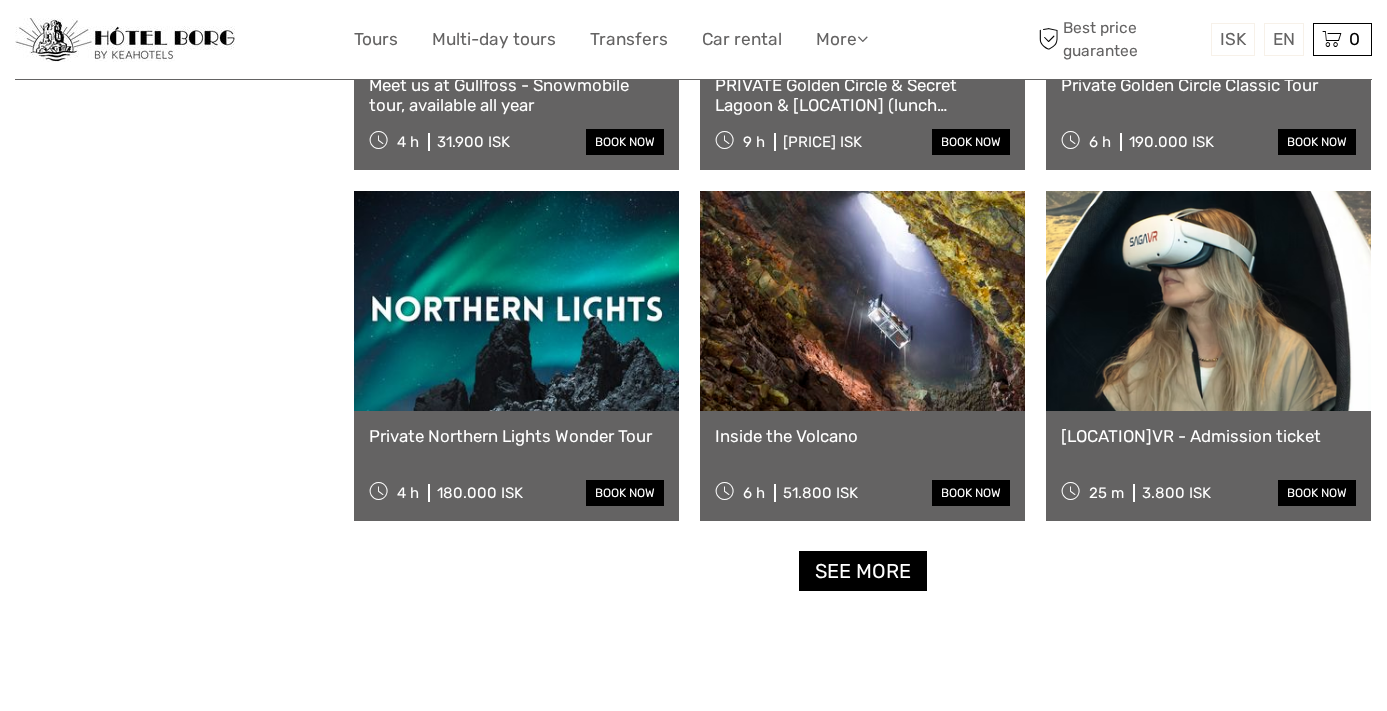 scroll, scrollTop: 37648, scrollLeft: 0, axis: vertical 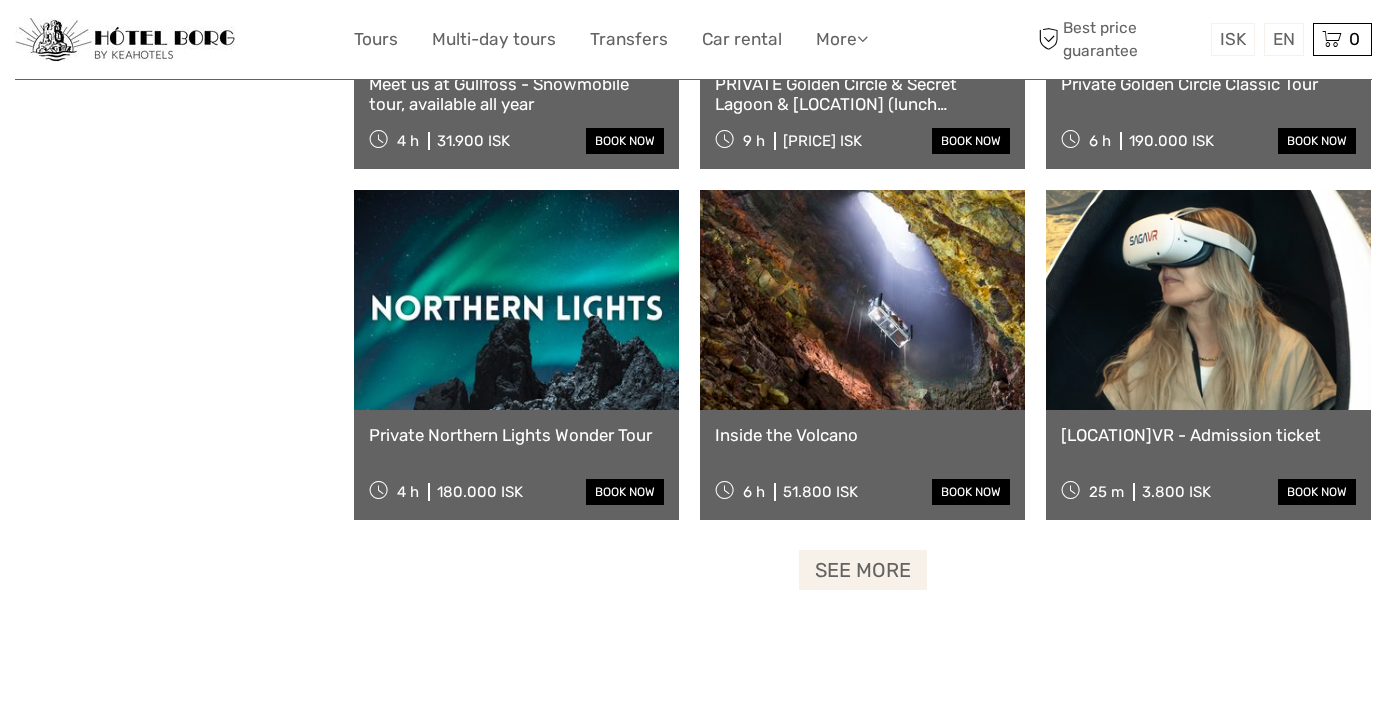 click on "See more" at bounding box center [863, 570] 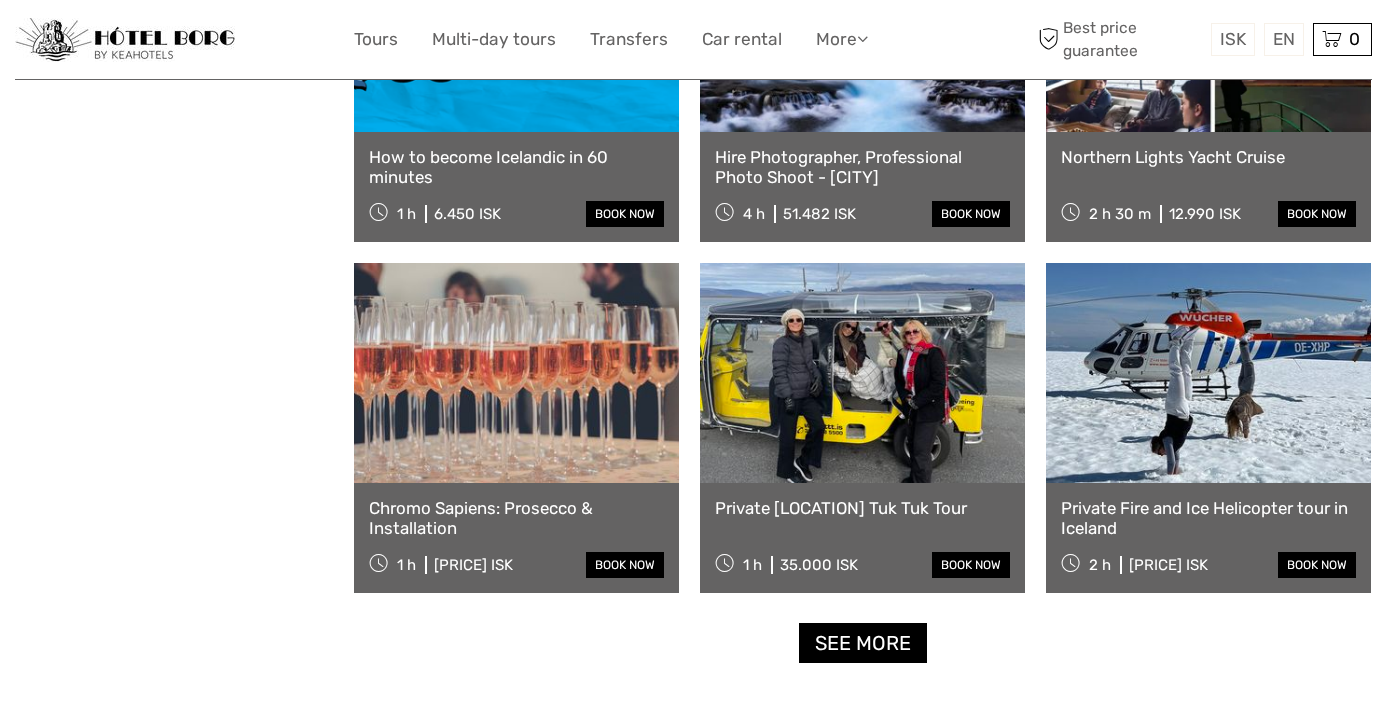 scroll, scrollTop: 39688, scrollLeft: 0, axis: vertical 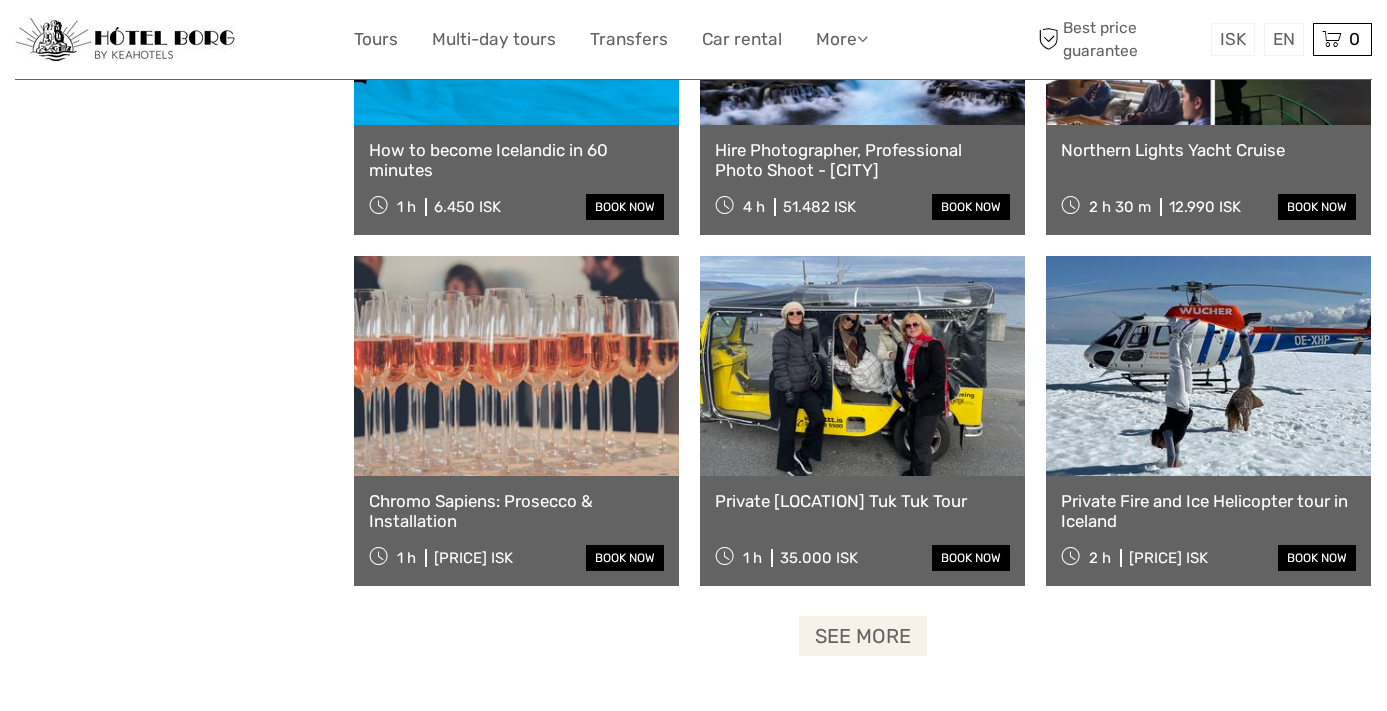 click on "See more" at bounding box center (863, 636) 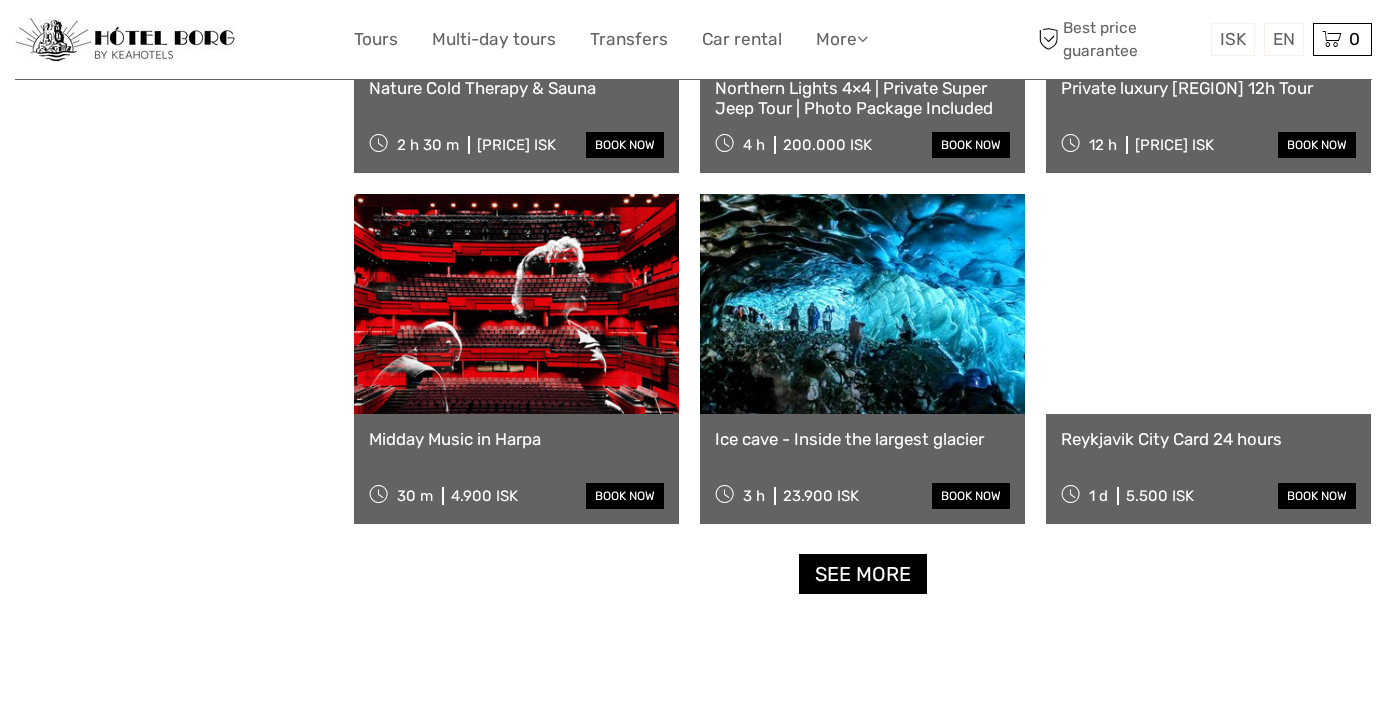 scroll, scrollTop: 41858, scrollLeft: 0, axis: vertical 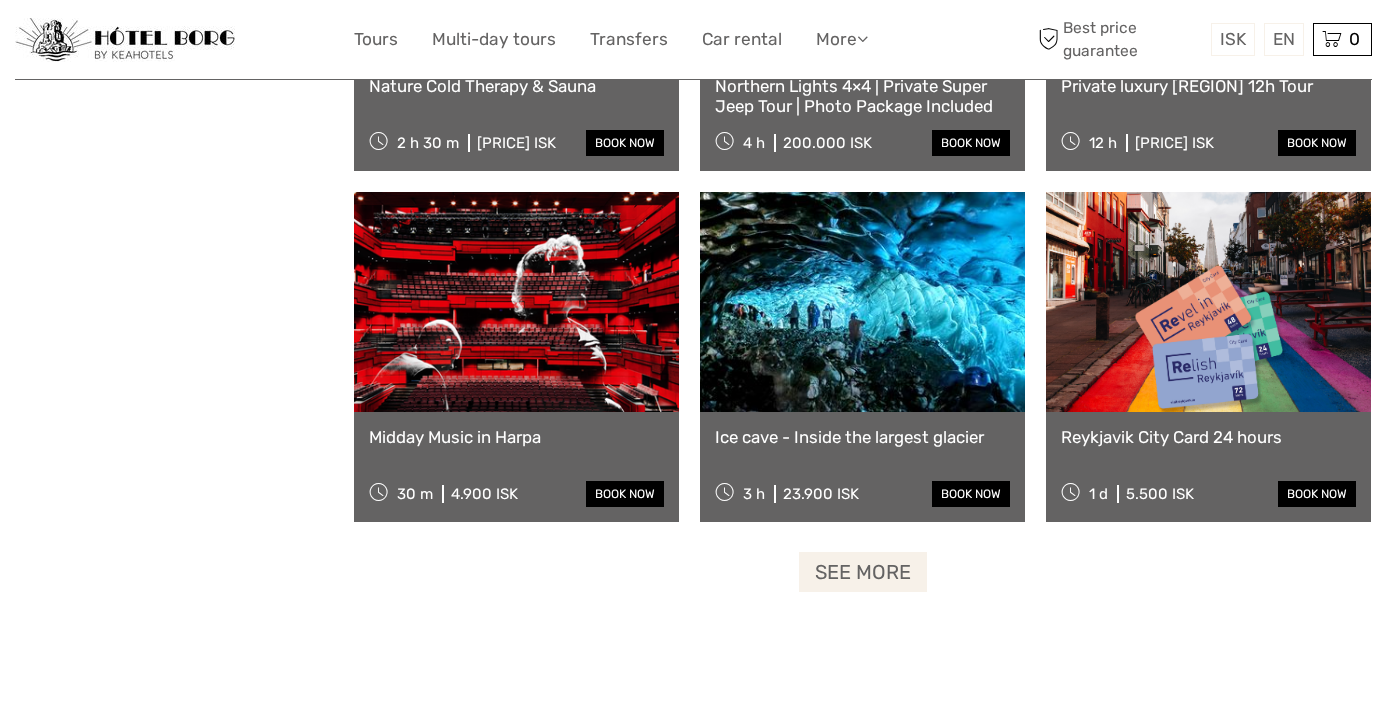 click on "See more" at bounding box center (863, 572) 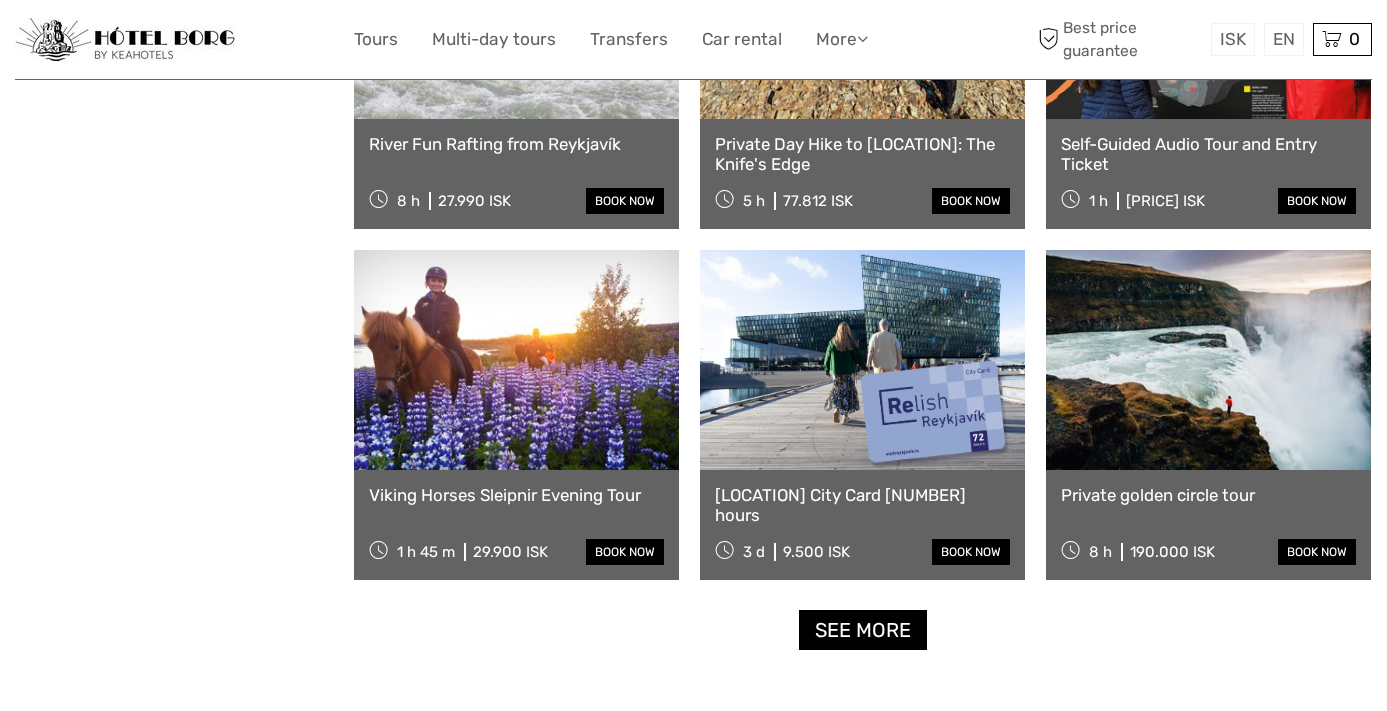 scroll, scrollTop: 43909, scrollLeft: 0, axis: vertical 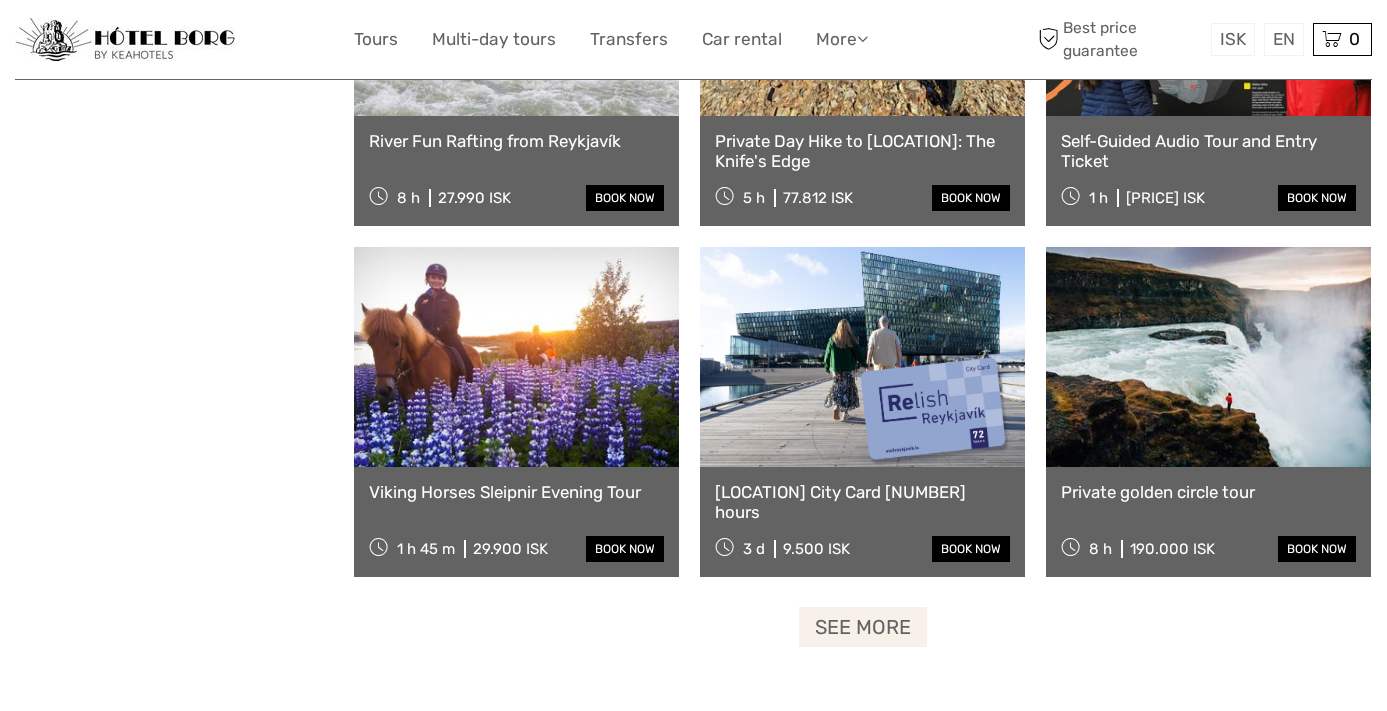 click on "See more" at bounding box center (863, 627) 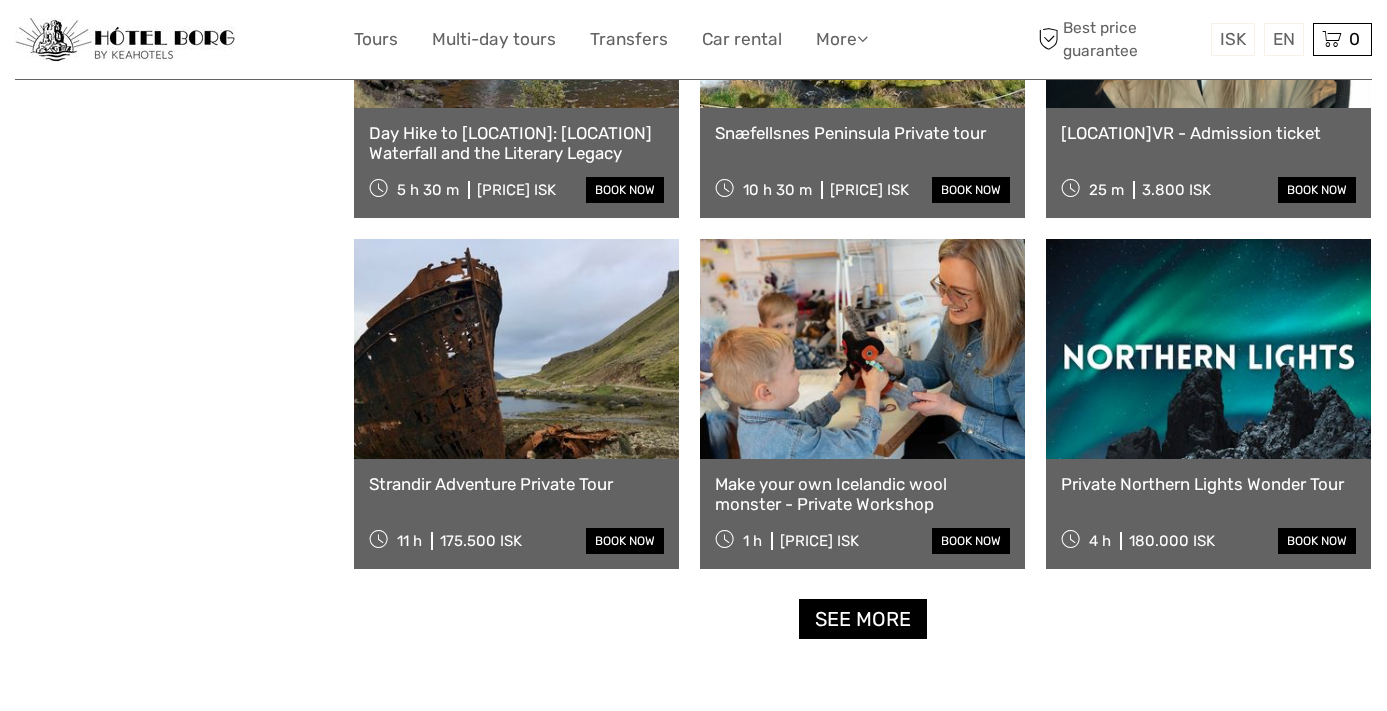 scroll, scrollTop: 46025, scrollLeft: 0, axis: vertical 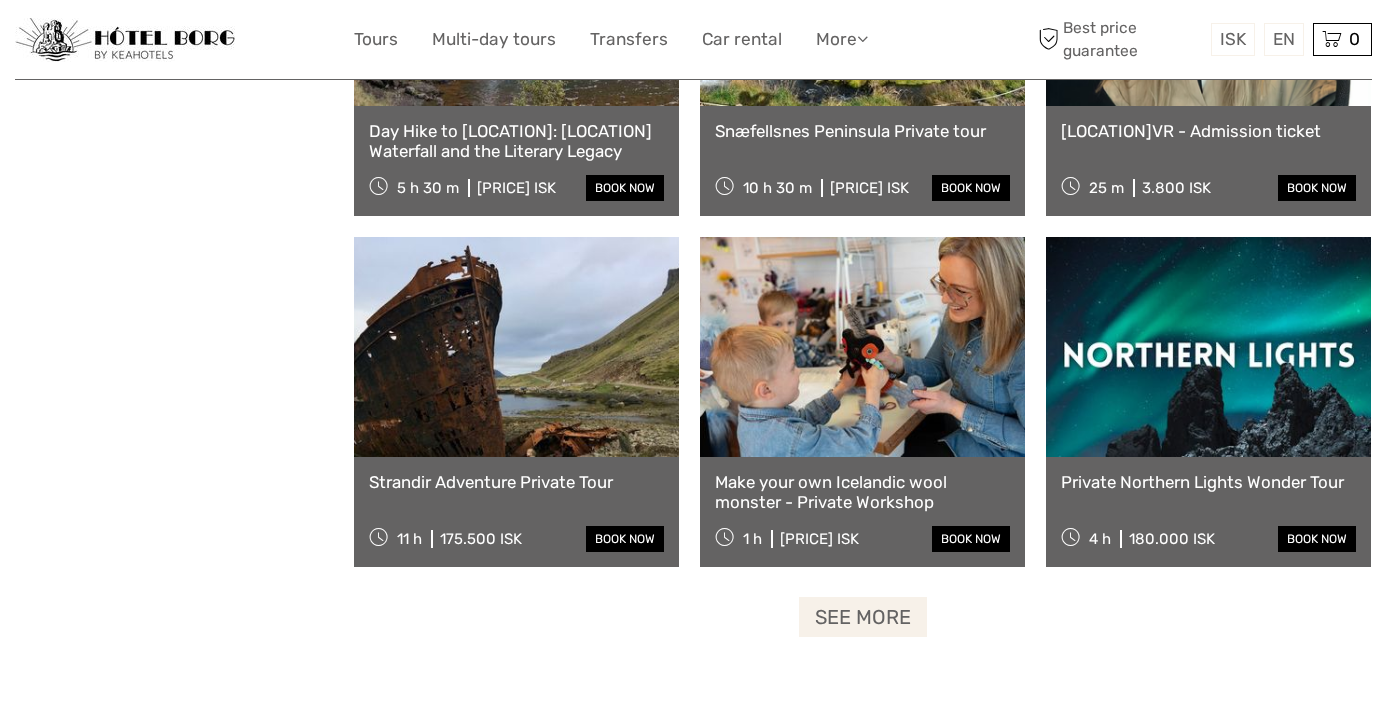 click on "See more" at bounding box center [863, 617] 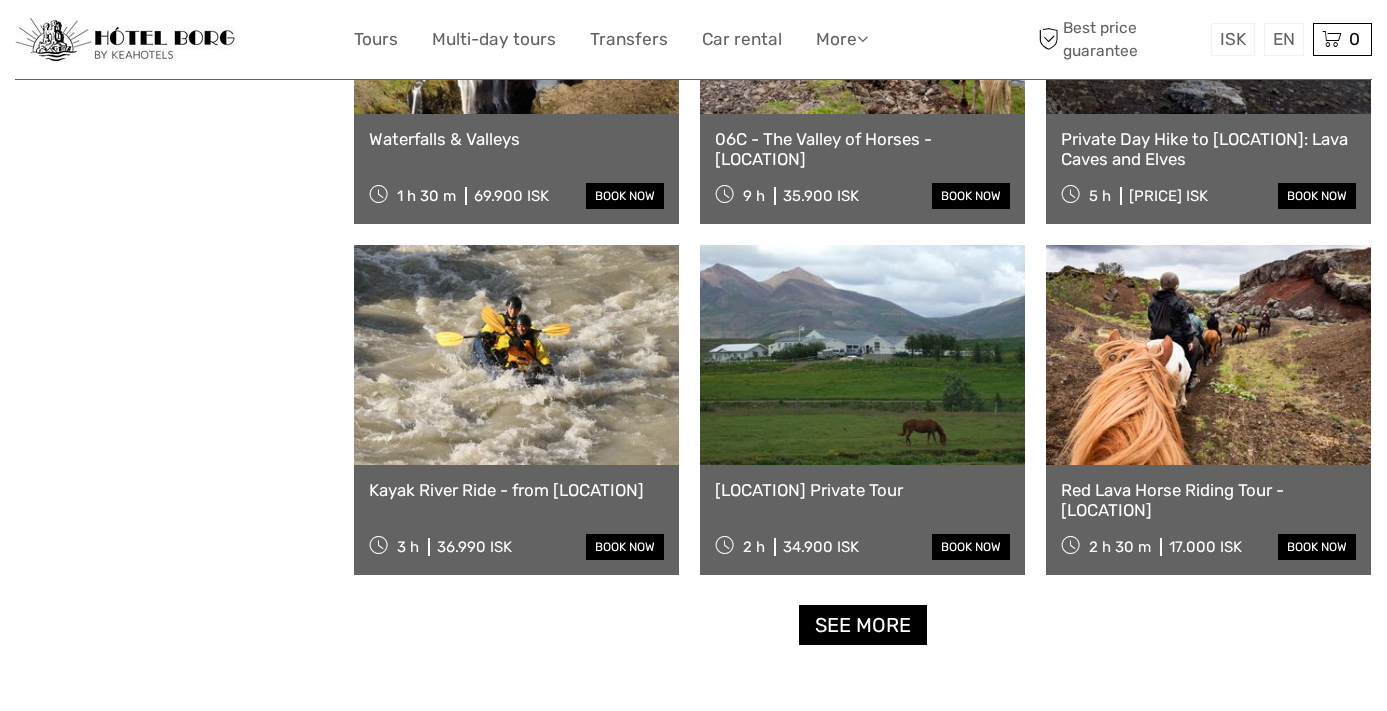 scroll, scrollTop: 48124, scrollLeft: 0, axis: vertical 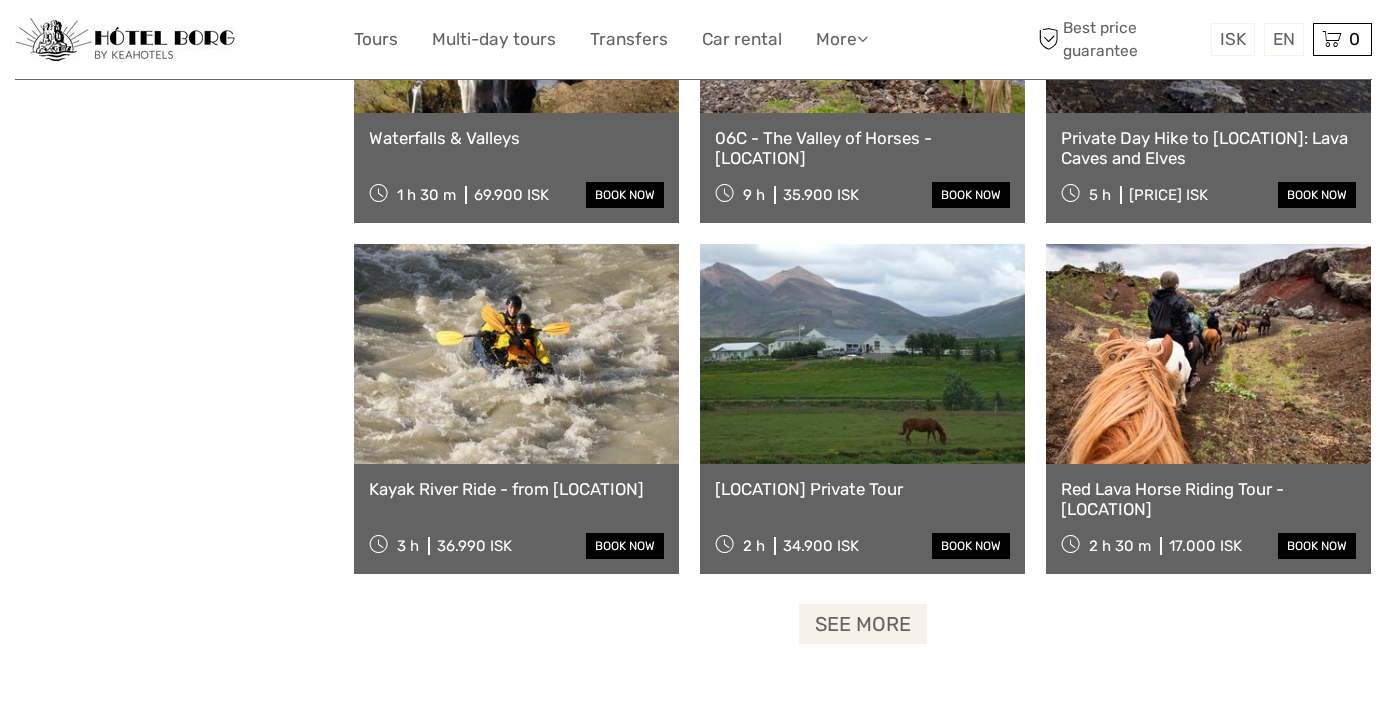 click on "See more" at bounding box center (863, 624) 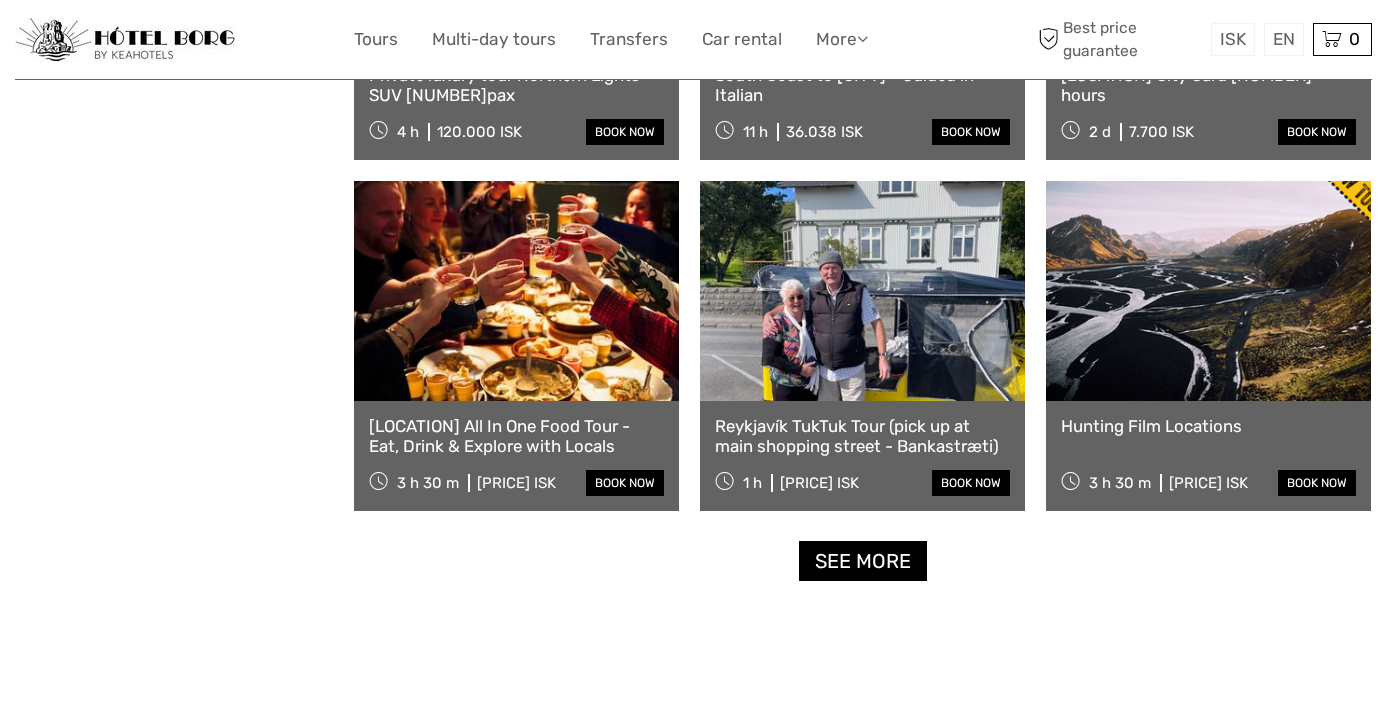 scroll, scrollTop: 50295, scrollLeft: 0, axis: vertical 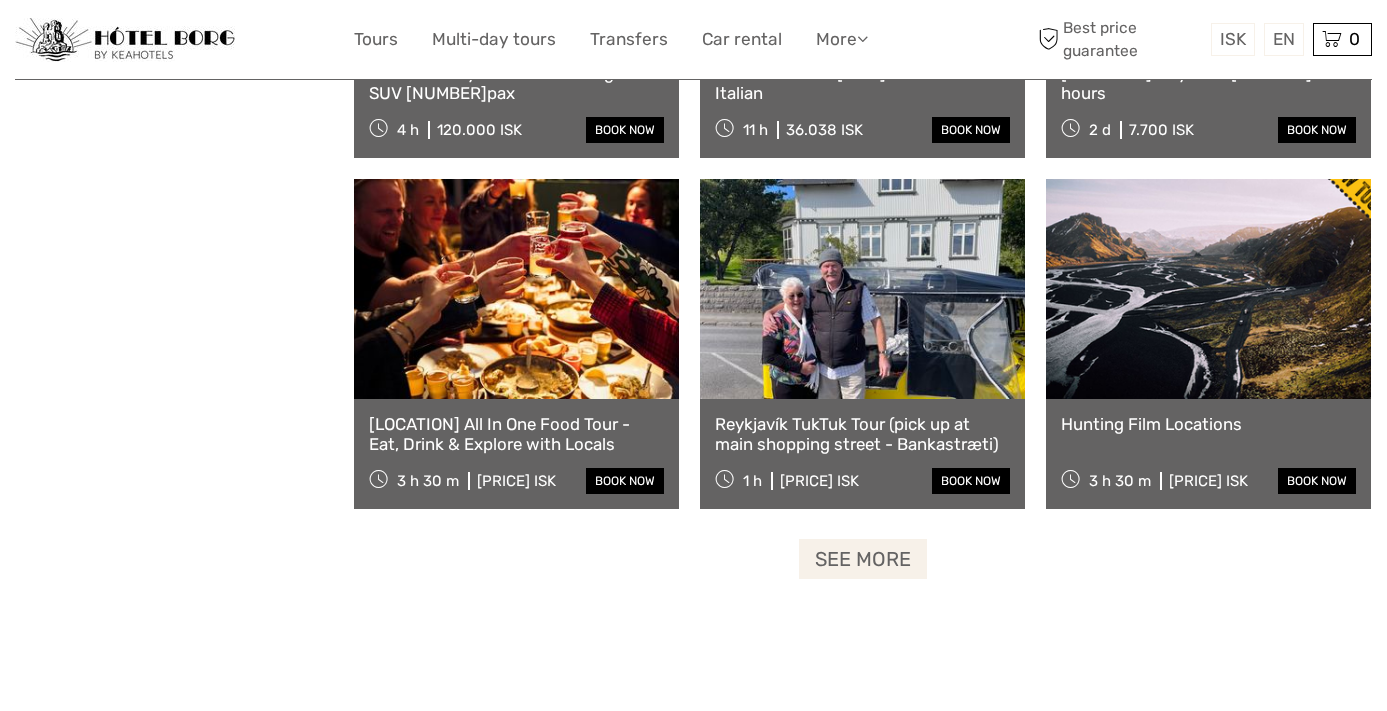 click on "See more" at bounding box center (863, 559) 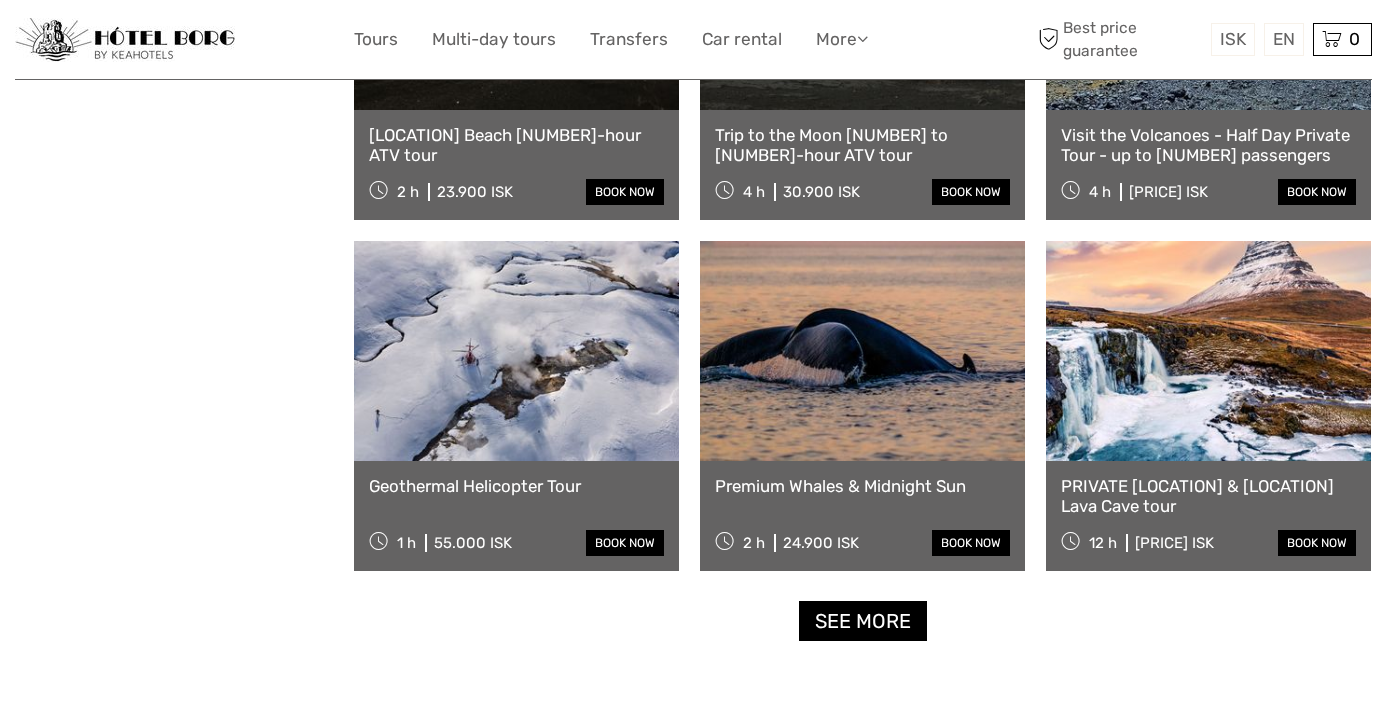scroll, scrollTop: 52344, scrollLeft: 0, axis: vertical 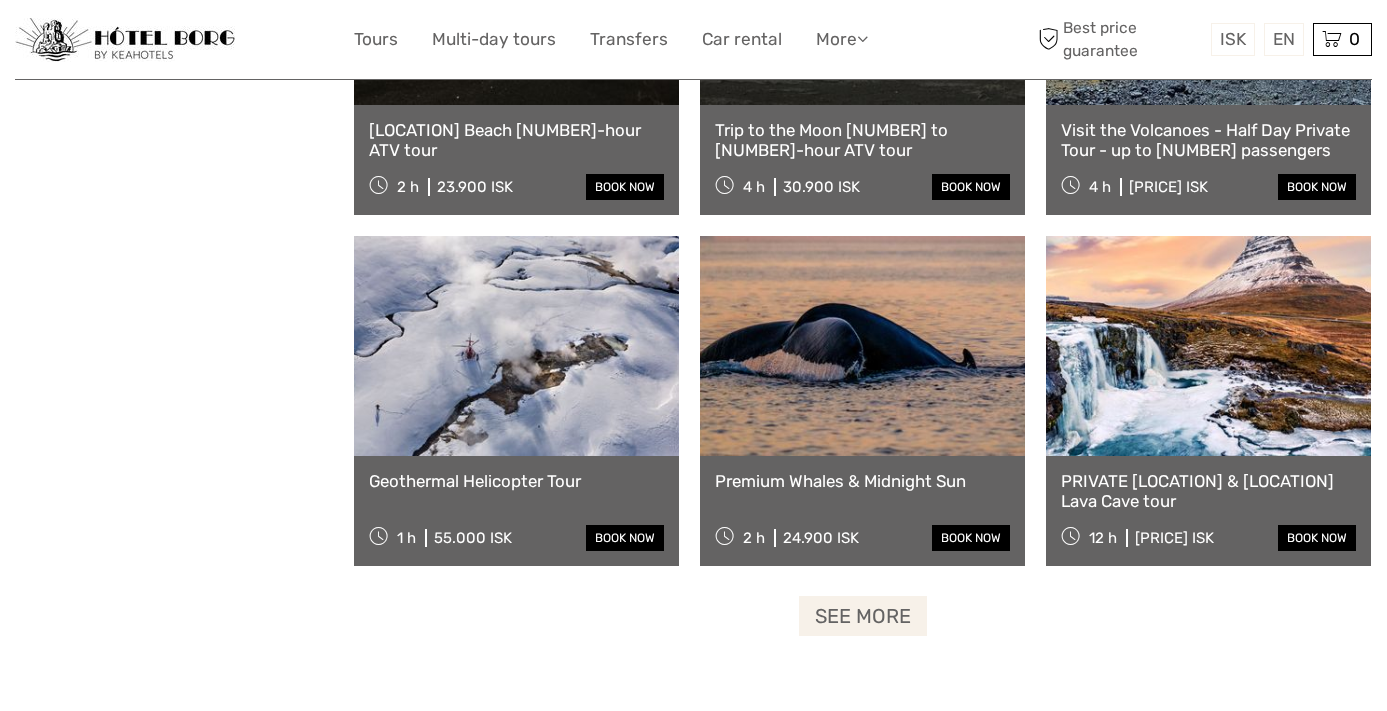 click on "See more" at bounding box center (863, 616) 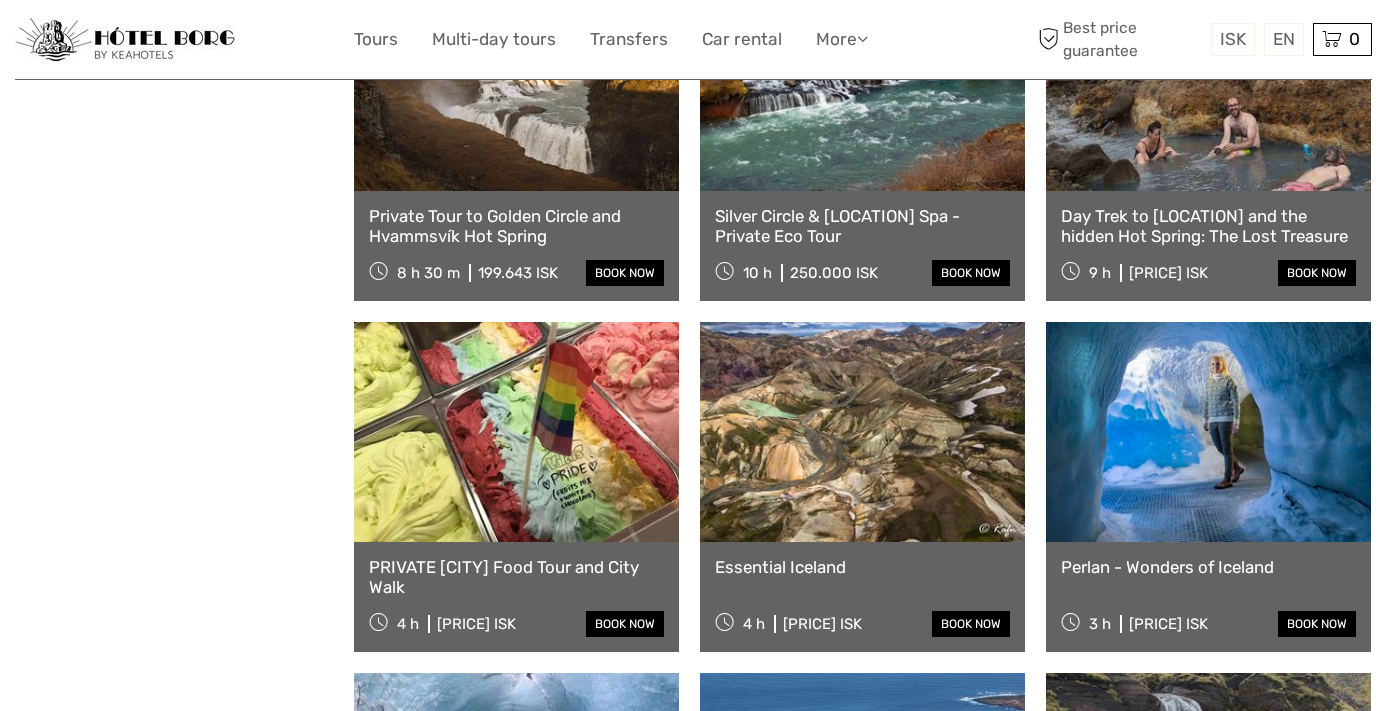 scroll, scrollTop: 53662, scrollLeft: 0, axis: vertical 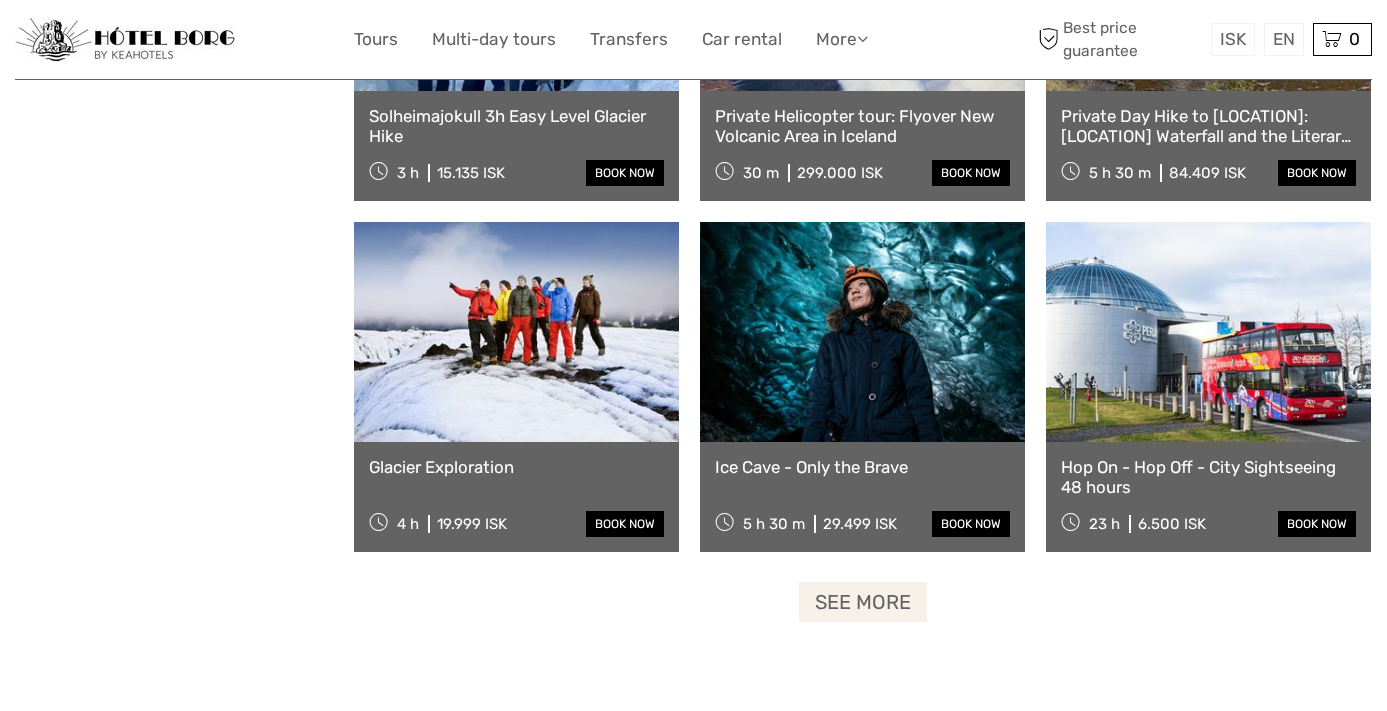 click on "See more" at bounding box center [863, 602] 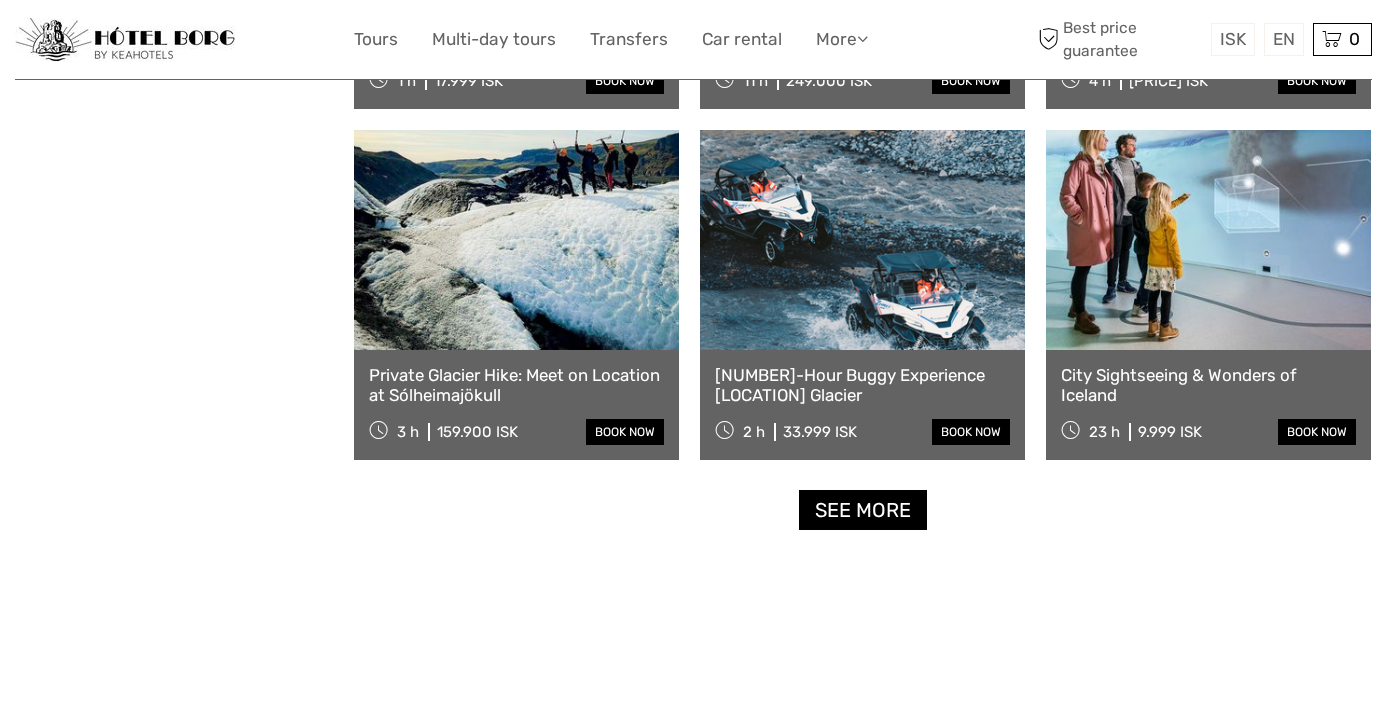 scroll, scrollTop: 56663, scrollLeft: 0, axis: vertical 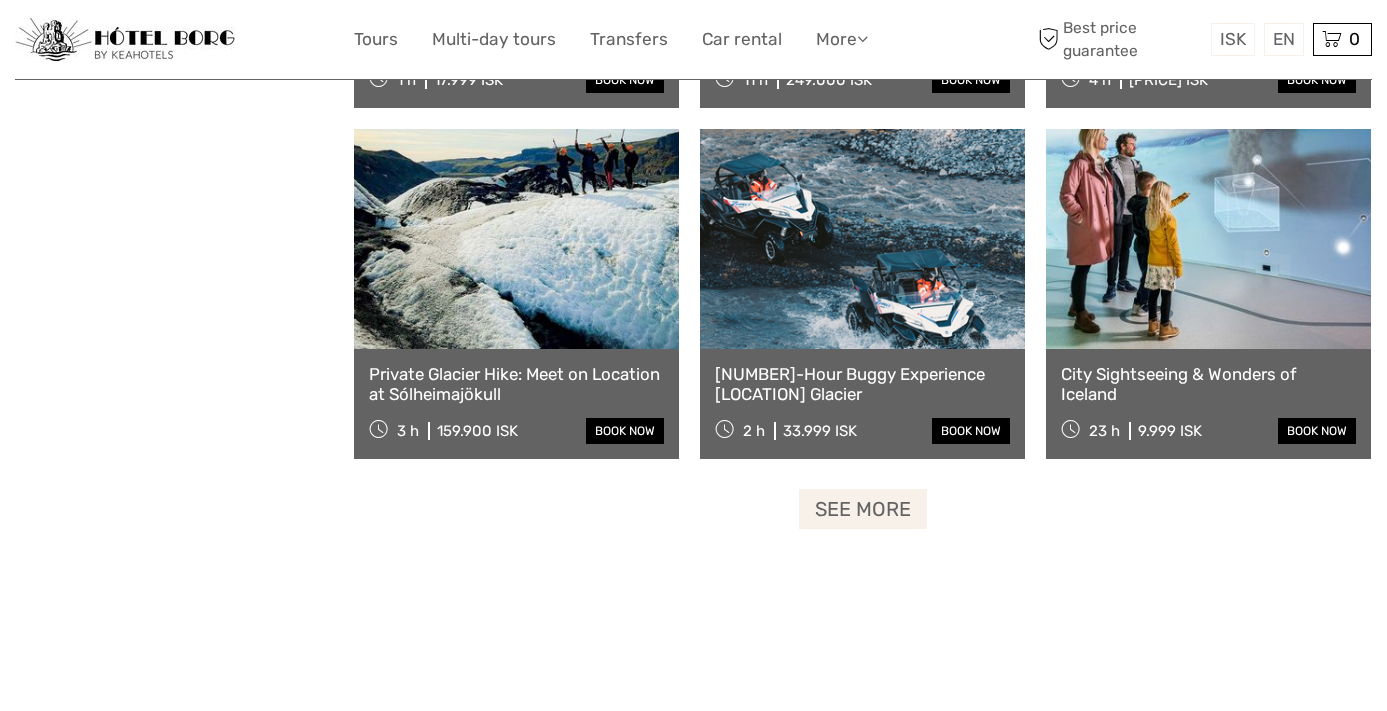 click on "See more" at bounding box center [863, 509] 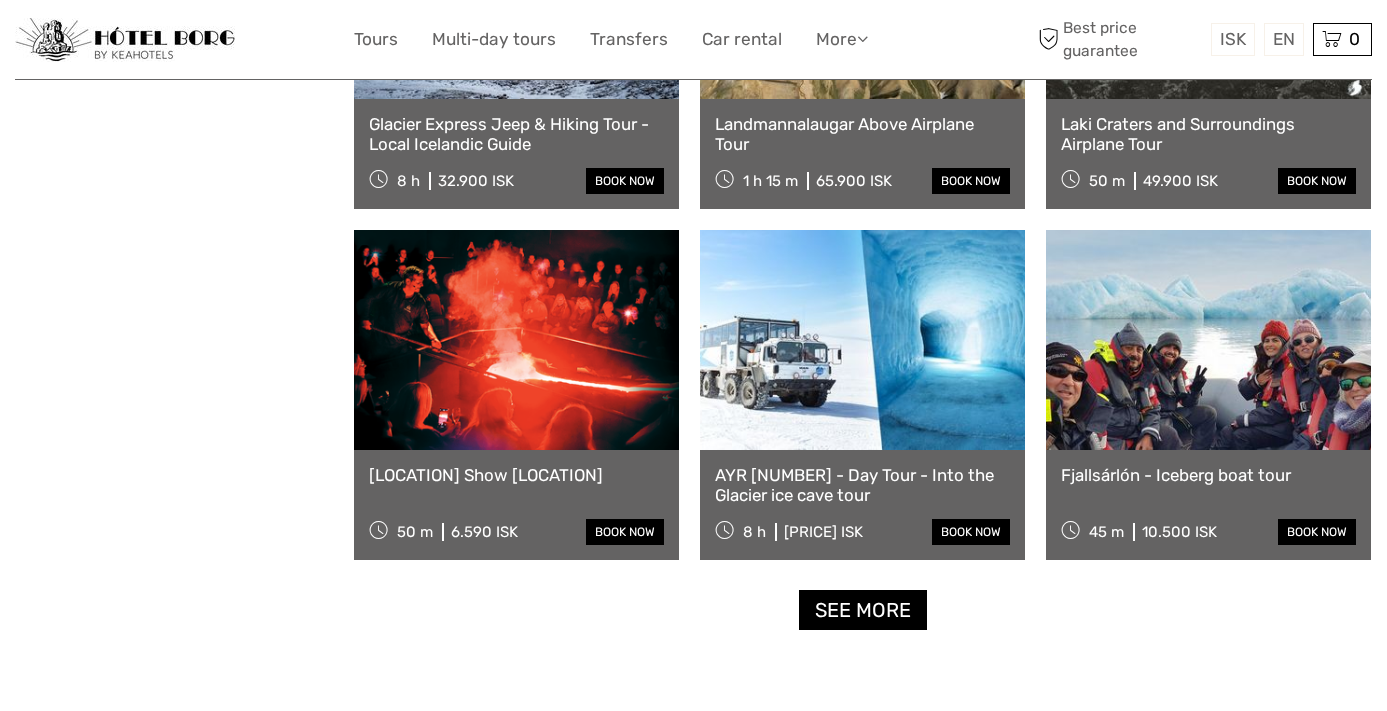 scroll, scrollTop: 58670, scrollLeft: 0, axis: vertical 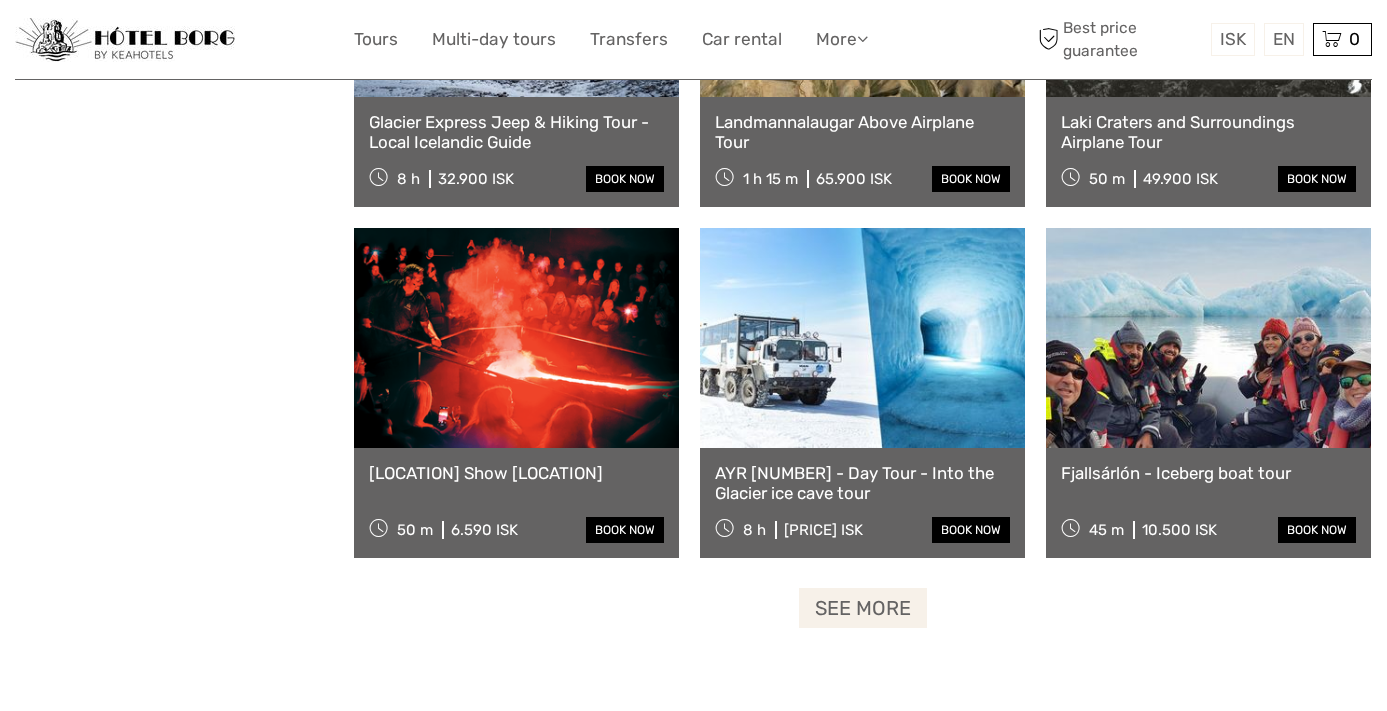 click on "See more" at bounding box center (863, 608) 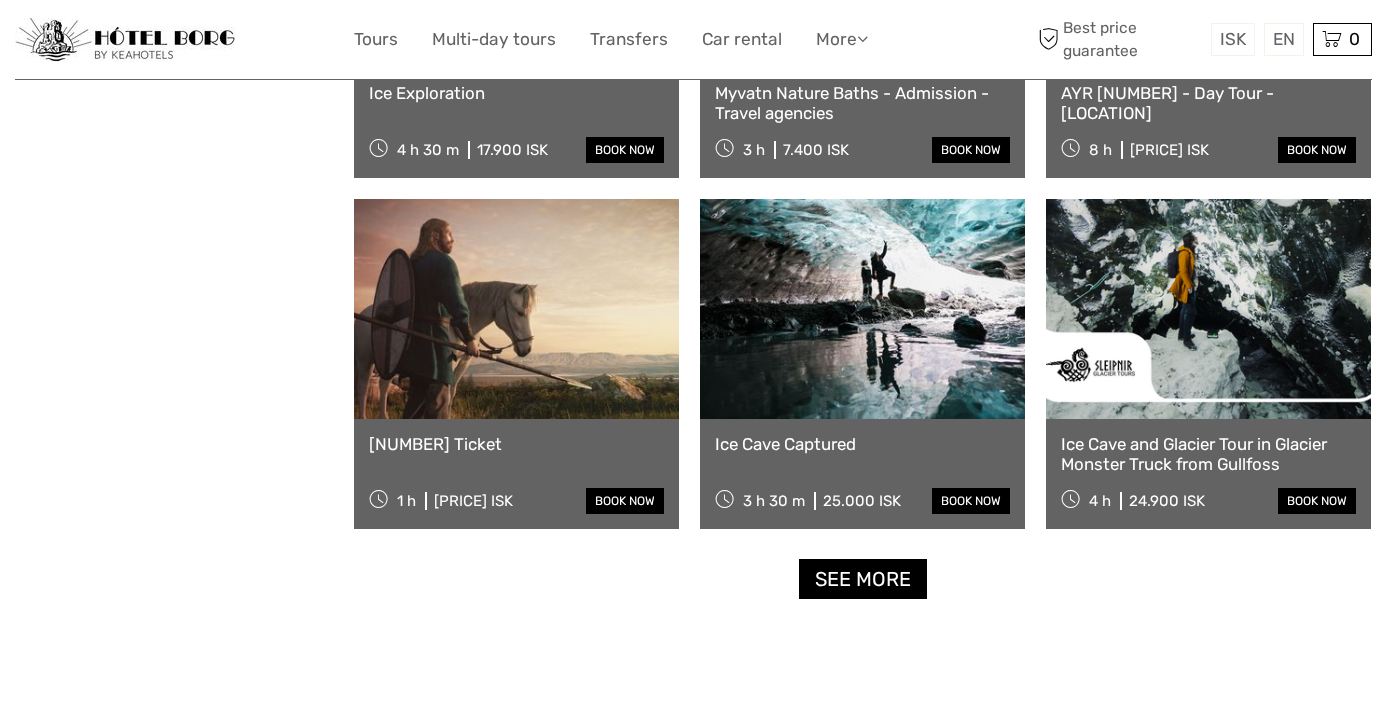 scroll, scrollTop: 60806, scrollLeft: 0, axis: vertical 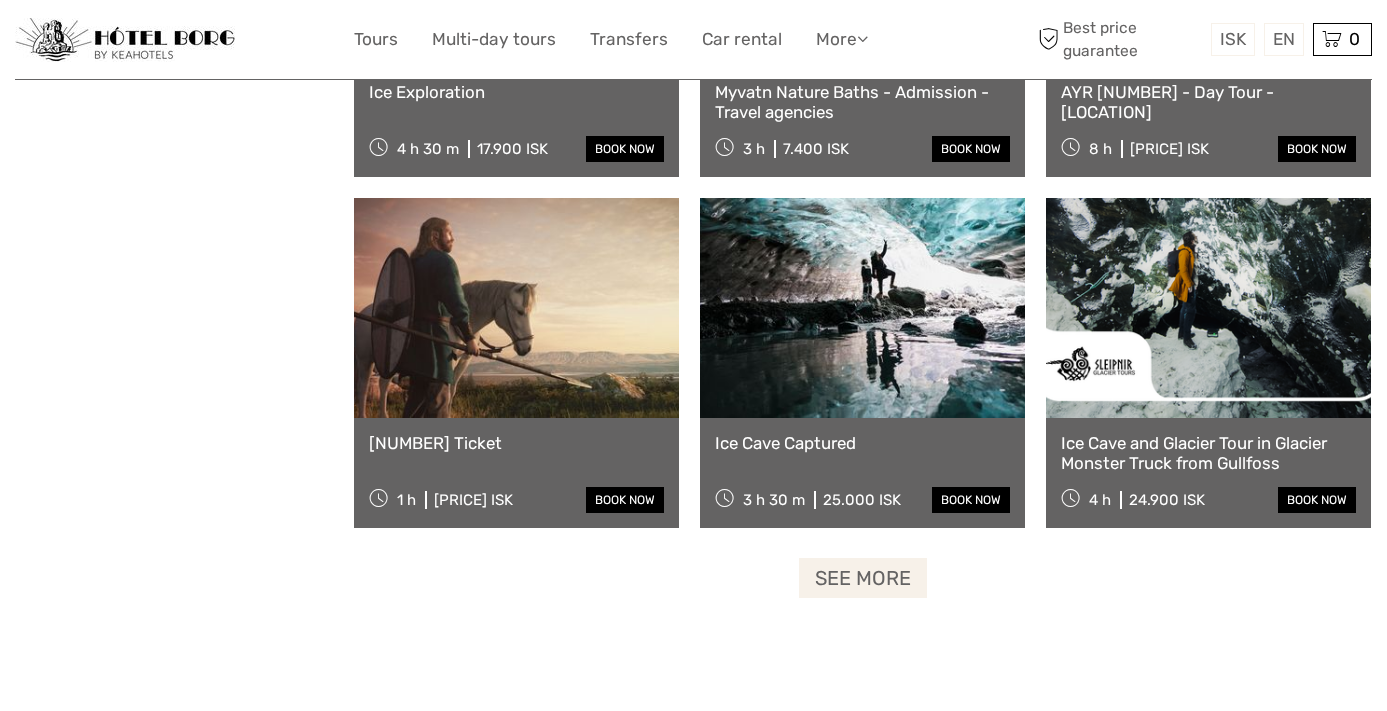 click on "See more" at bounding box center [863, 578] 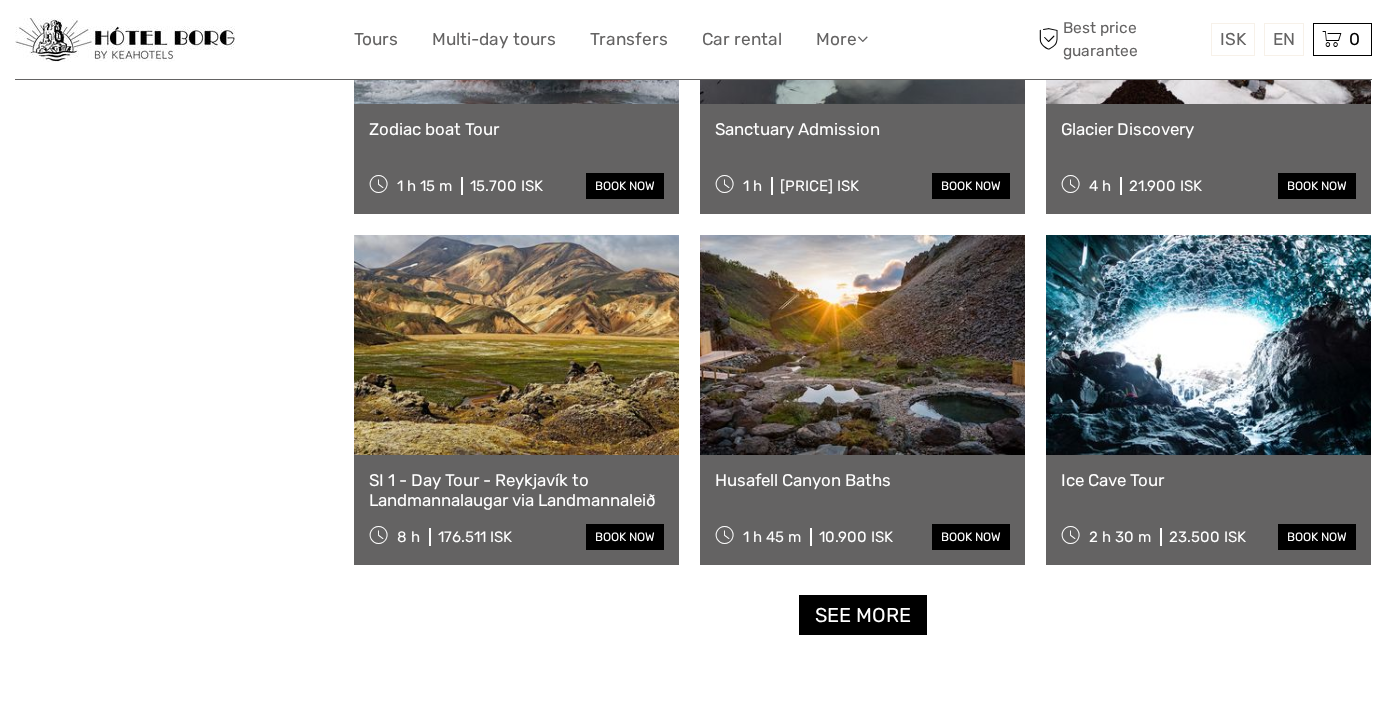 scroll, scrollTop: 62878, scrollLeft: 0, axis: vertical 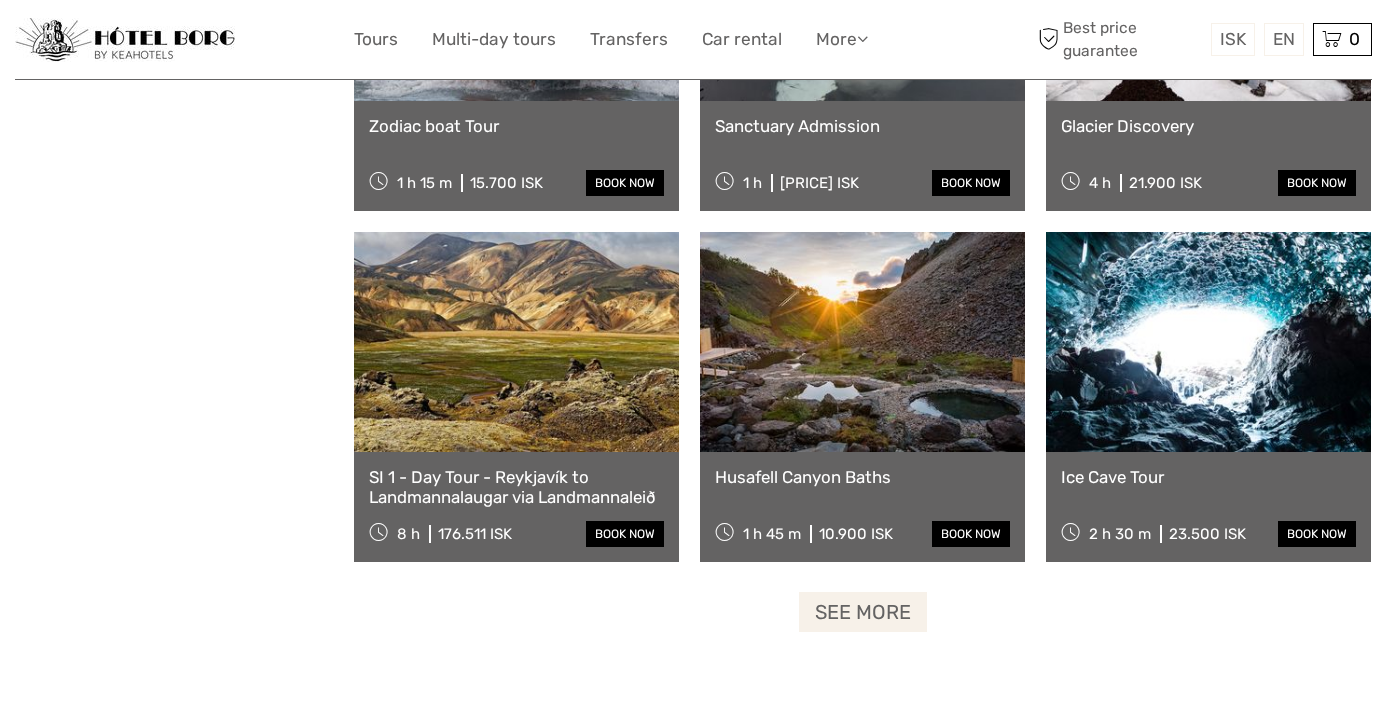 click on "See more" at bounding box center (863, 612) 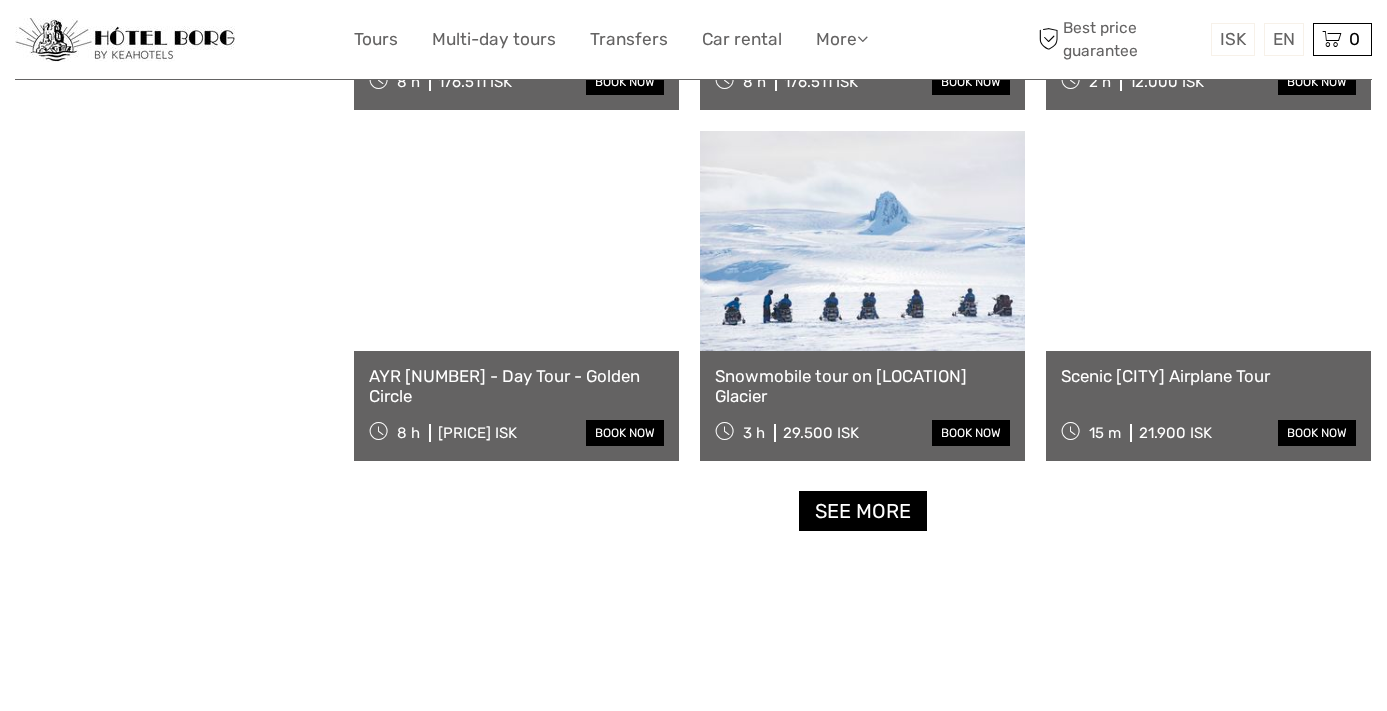 scroll, scrollTop: 65091, scrollLeft: 0, axis: vertical 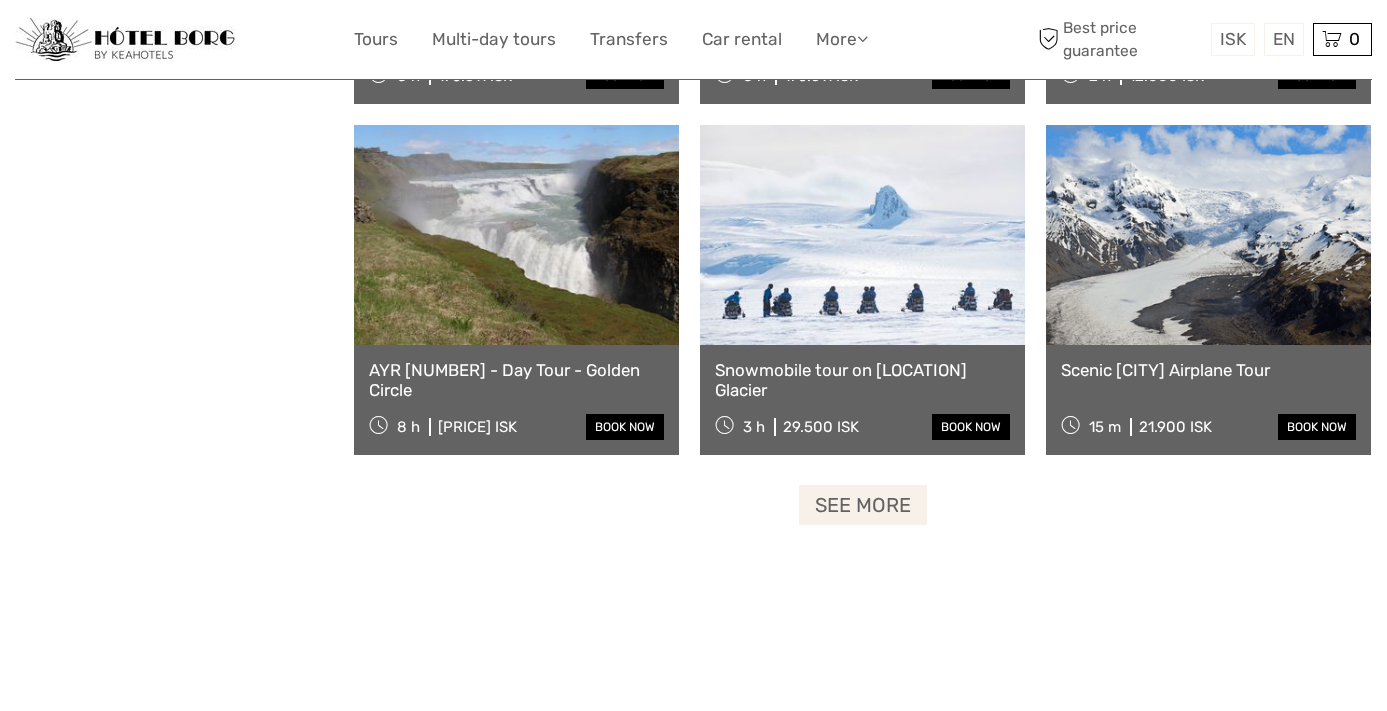 click on "See more" at bounding box center [863, 505] 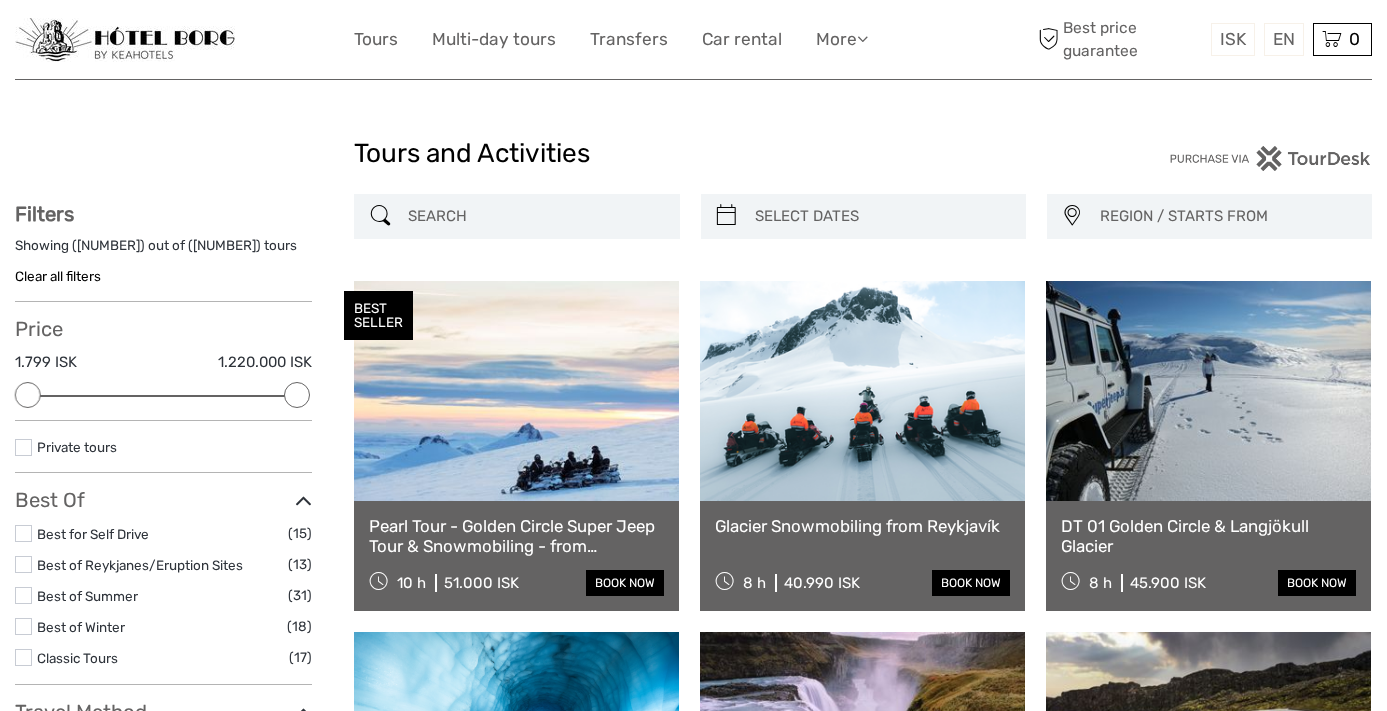scroll, scrollTop: 0, scrollLeft: 0, axis: both 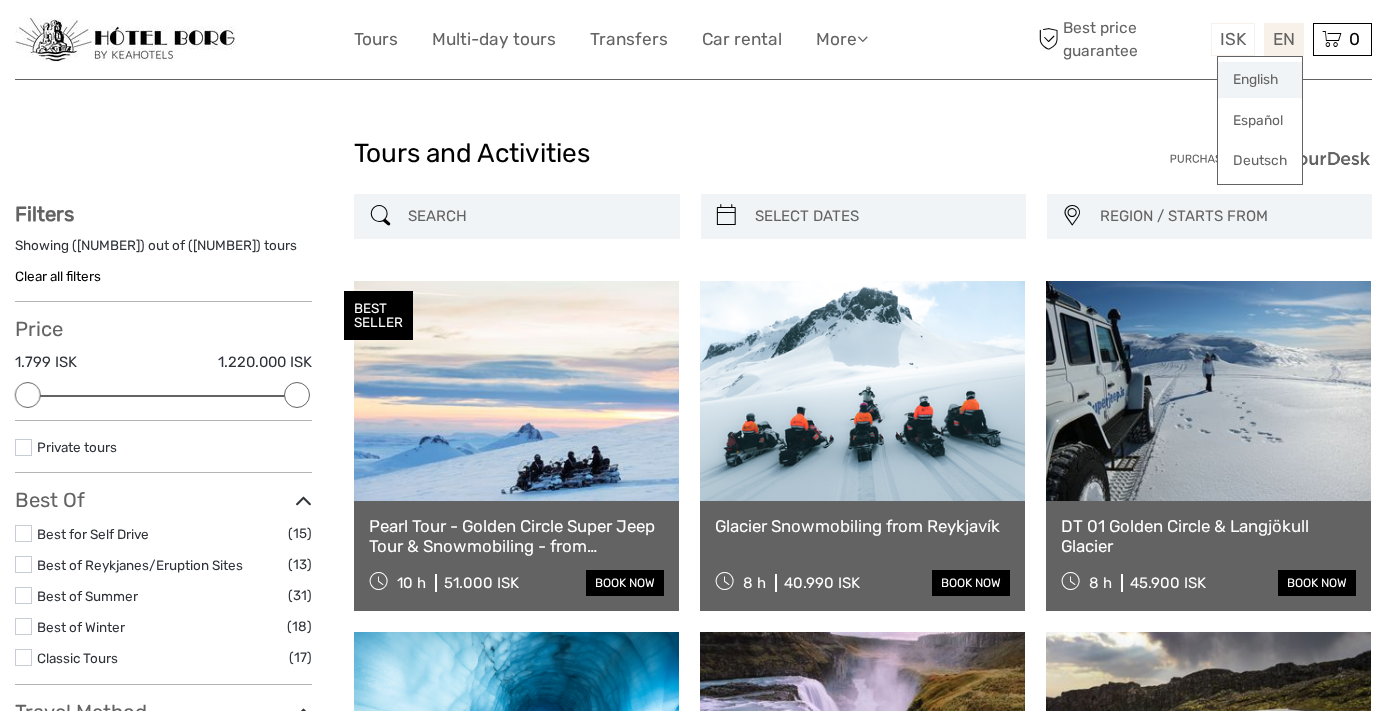 click on "English" at bounding box center [1260, 80] 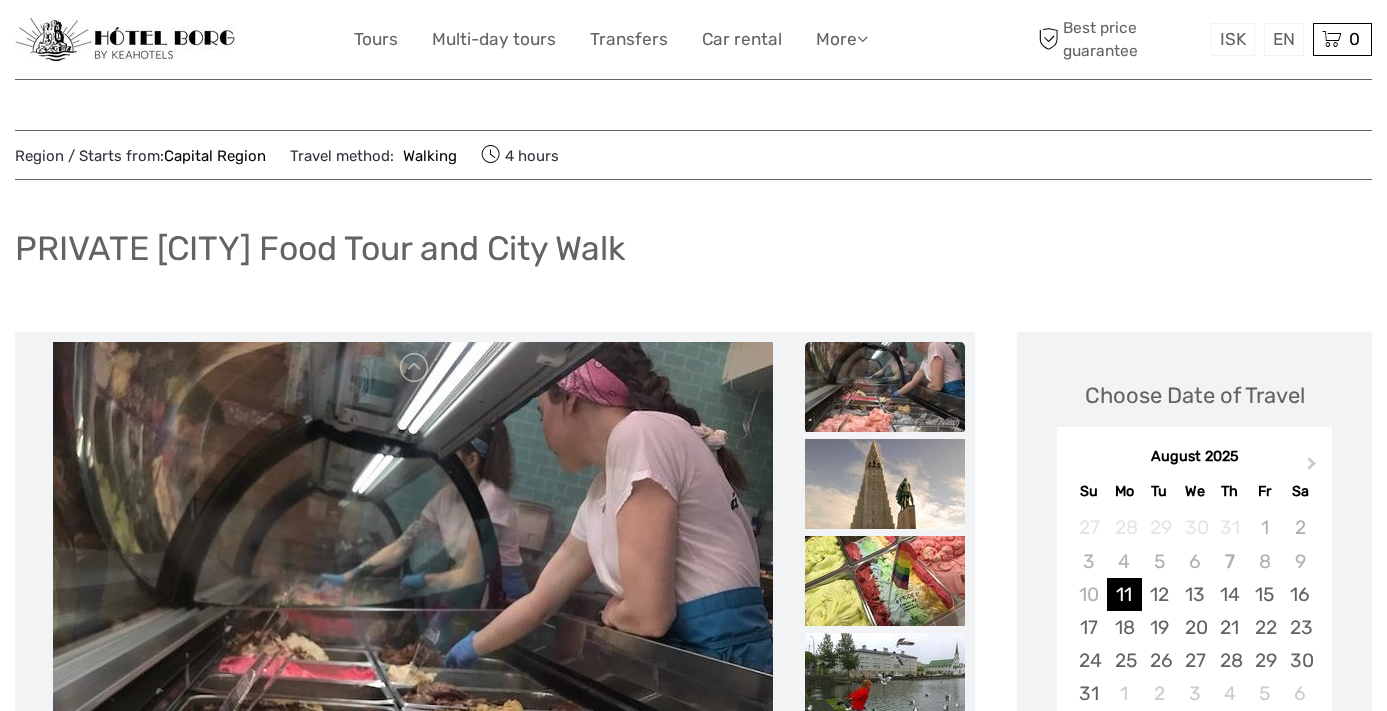 scroll, scrollTop: 44, scrollLeft: 0, axis: vertical 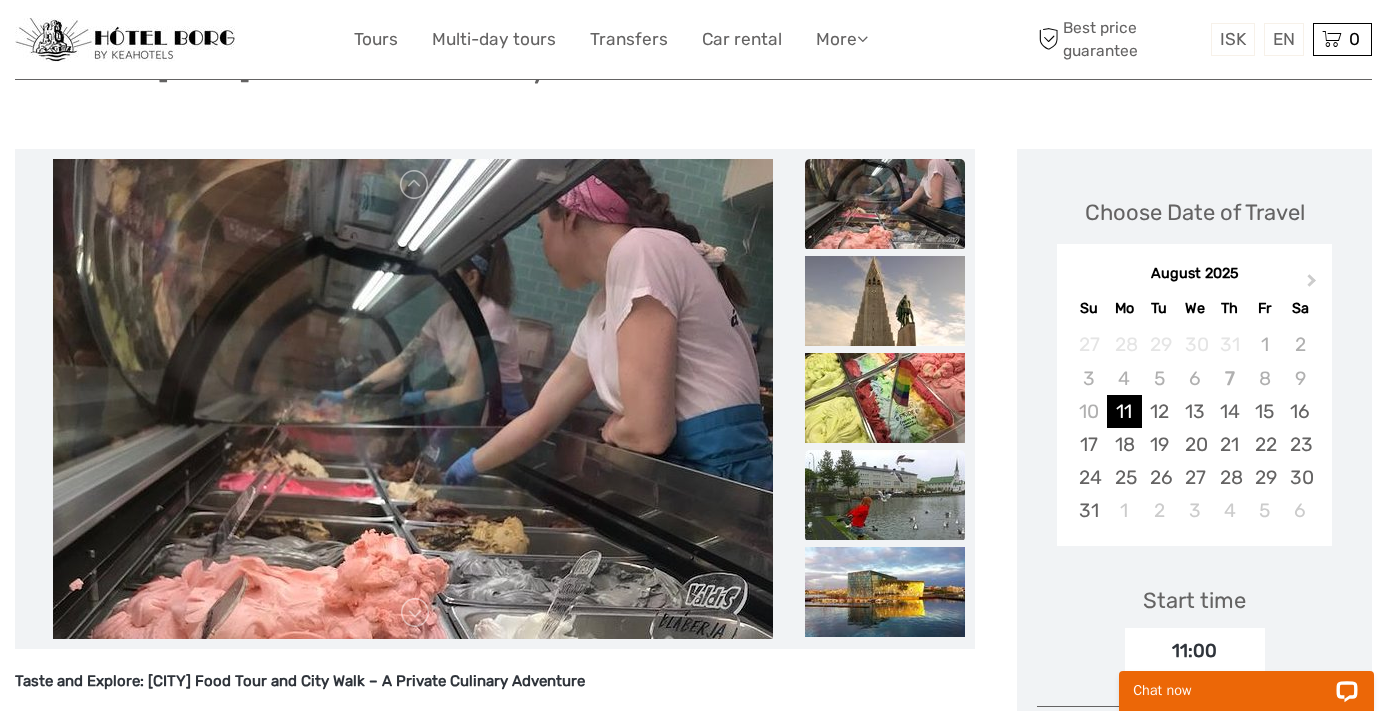 click at bounding box center [885, 495] 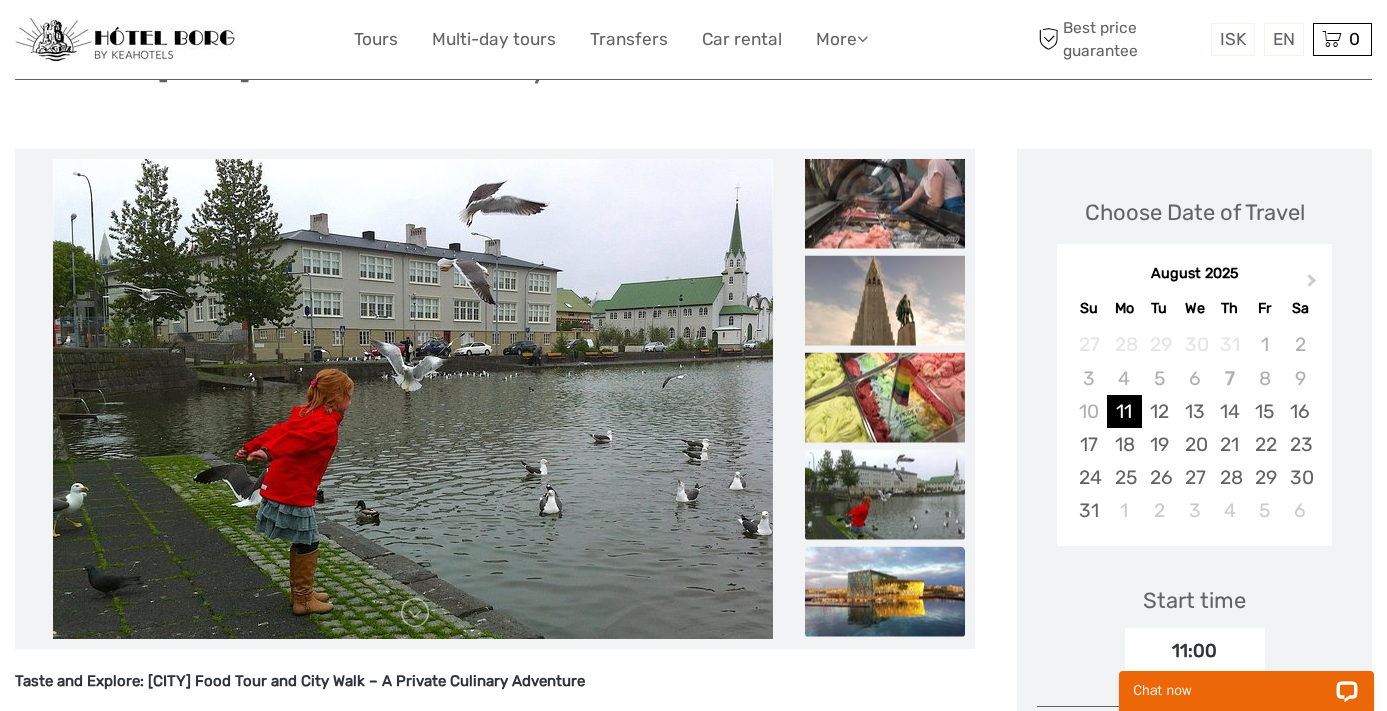 click at bounding box center [885, 592] 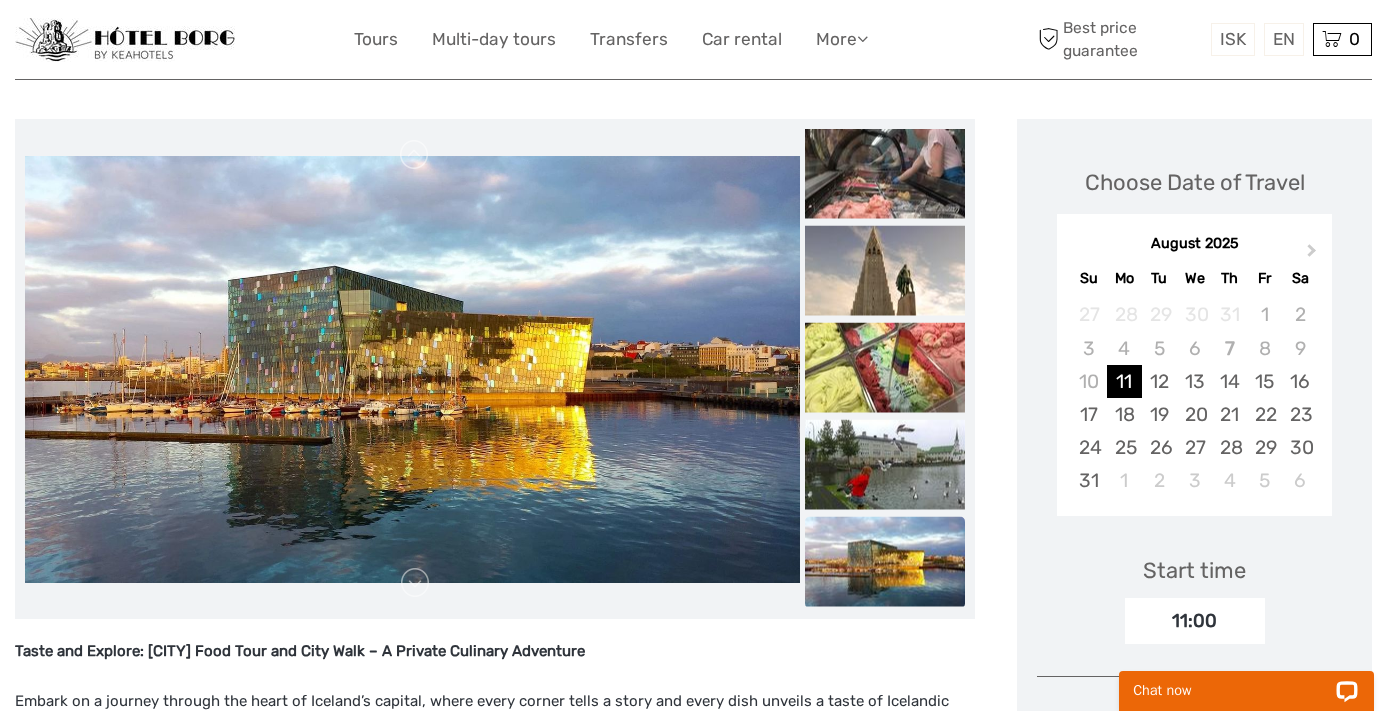 scroll, scrollTop: 225, scrollLeft: 0, axis: vertical 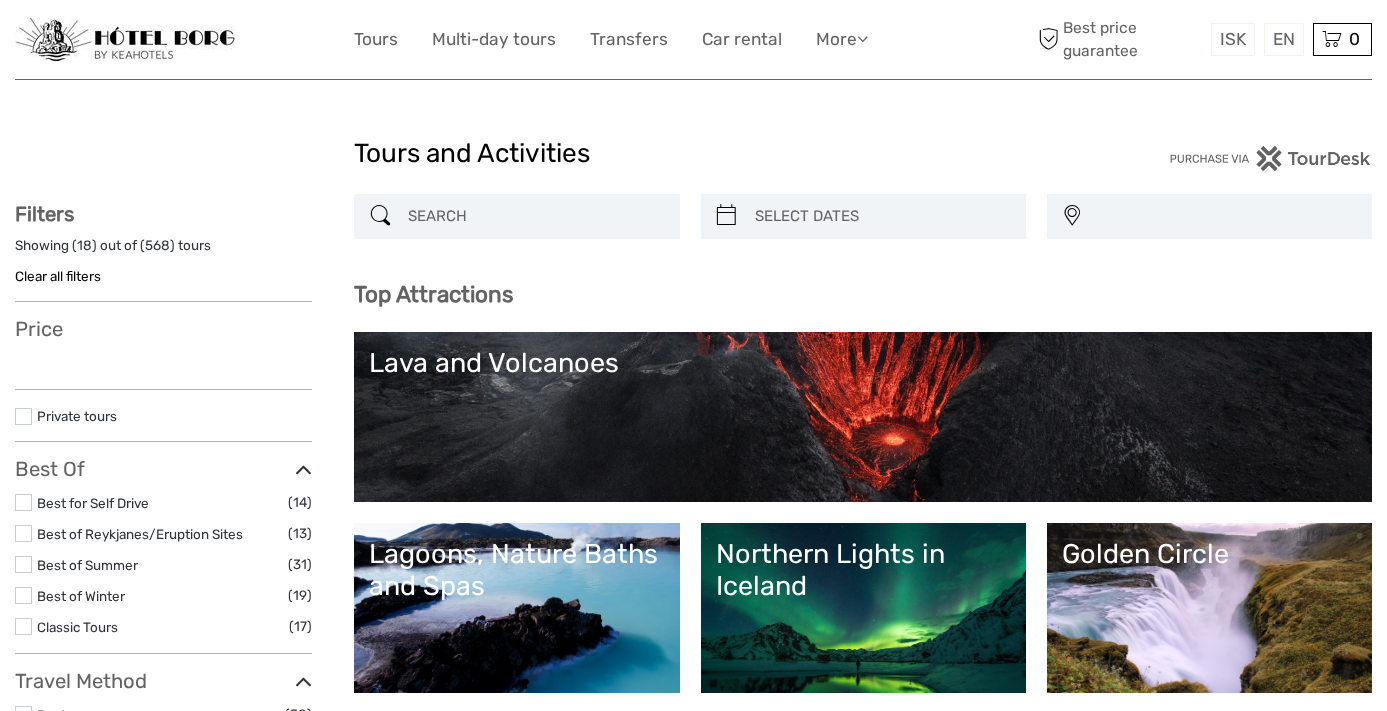 select 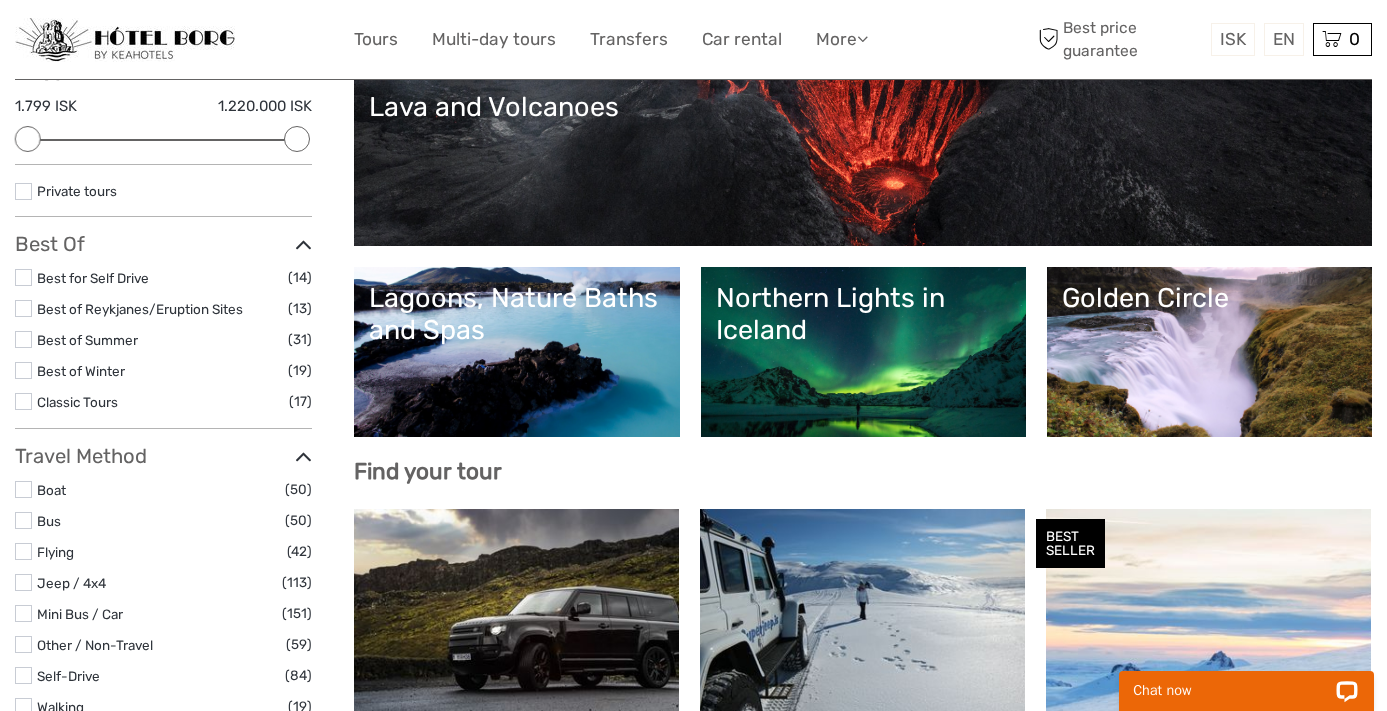 scroll, scrollTop: 0, scrollLeft: 0, axis: both 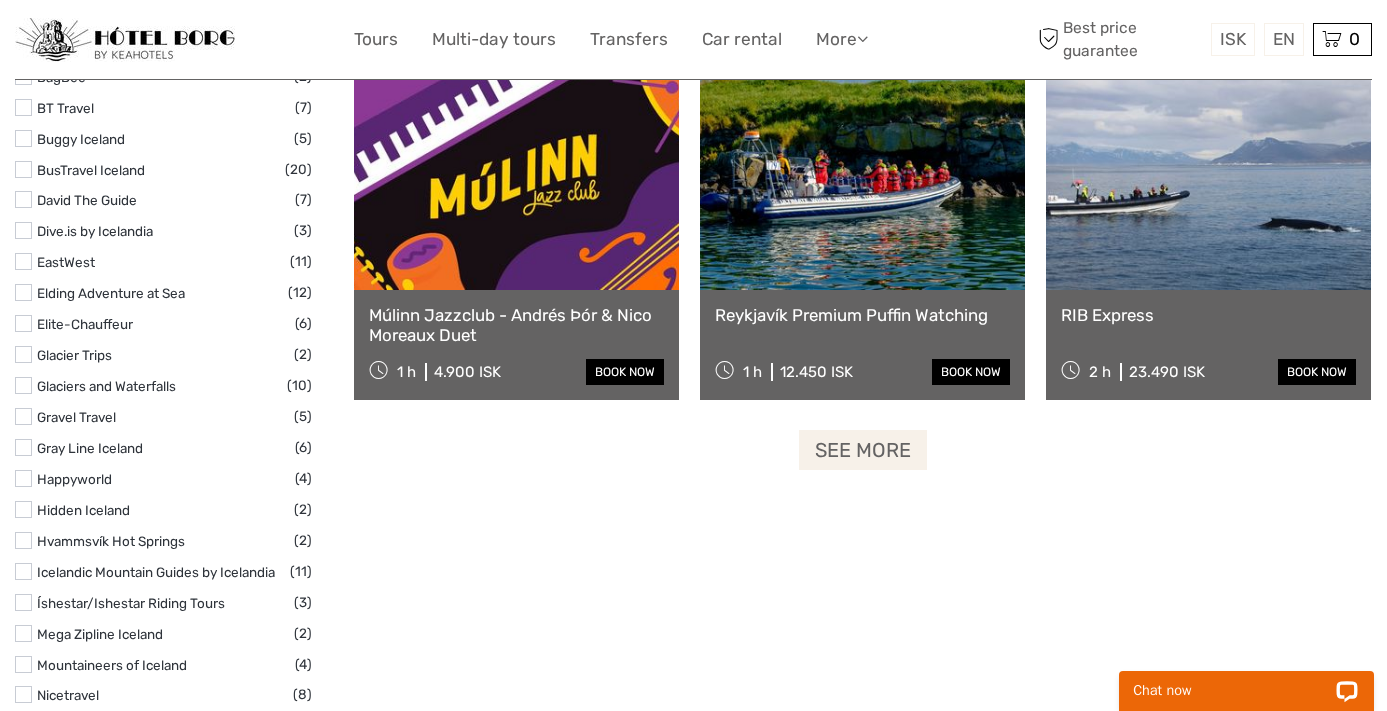 click on "See more" at bounding box center (863, 450) 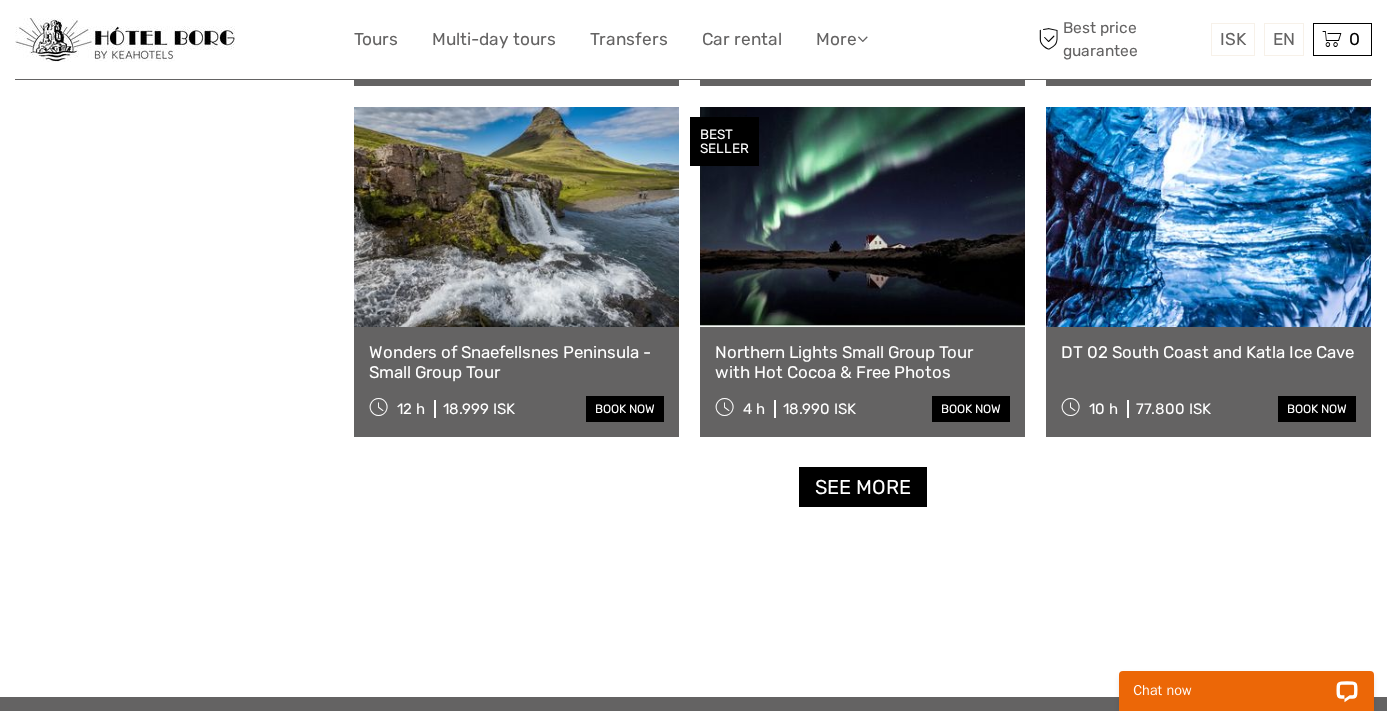 scroll, scrollTop: 4051, scrollLeft: 0, axis: vertical 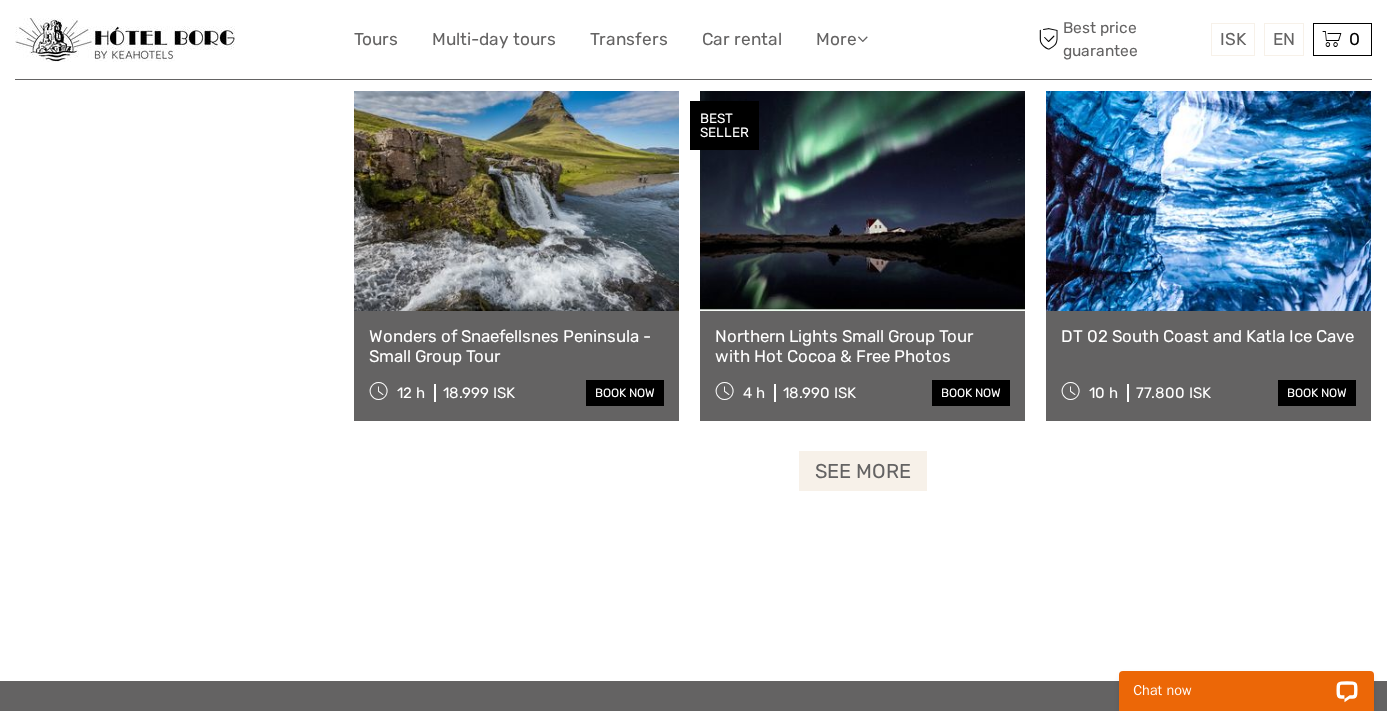 click on "See more" at bounding box center [863, 471] 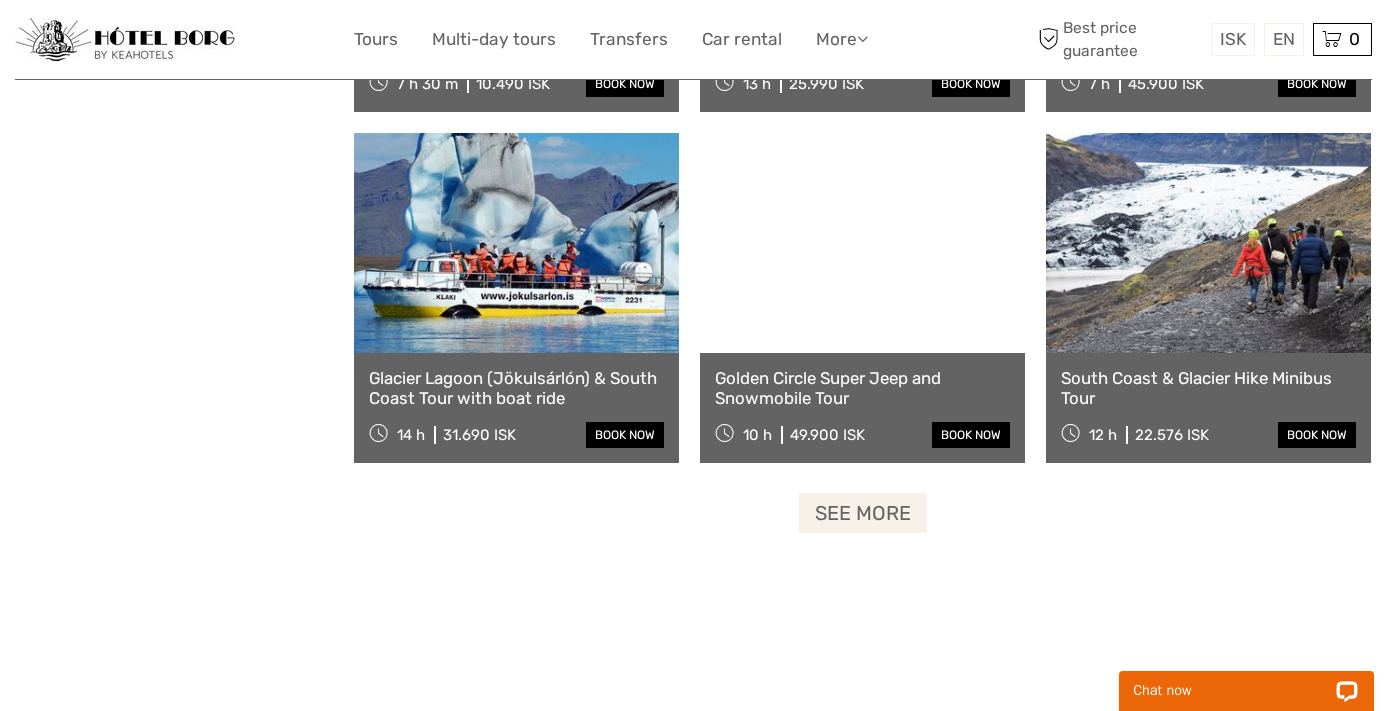scroll, scrollTop: 6116, scrollLeft: 0, axis: vertical 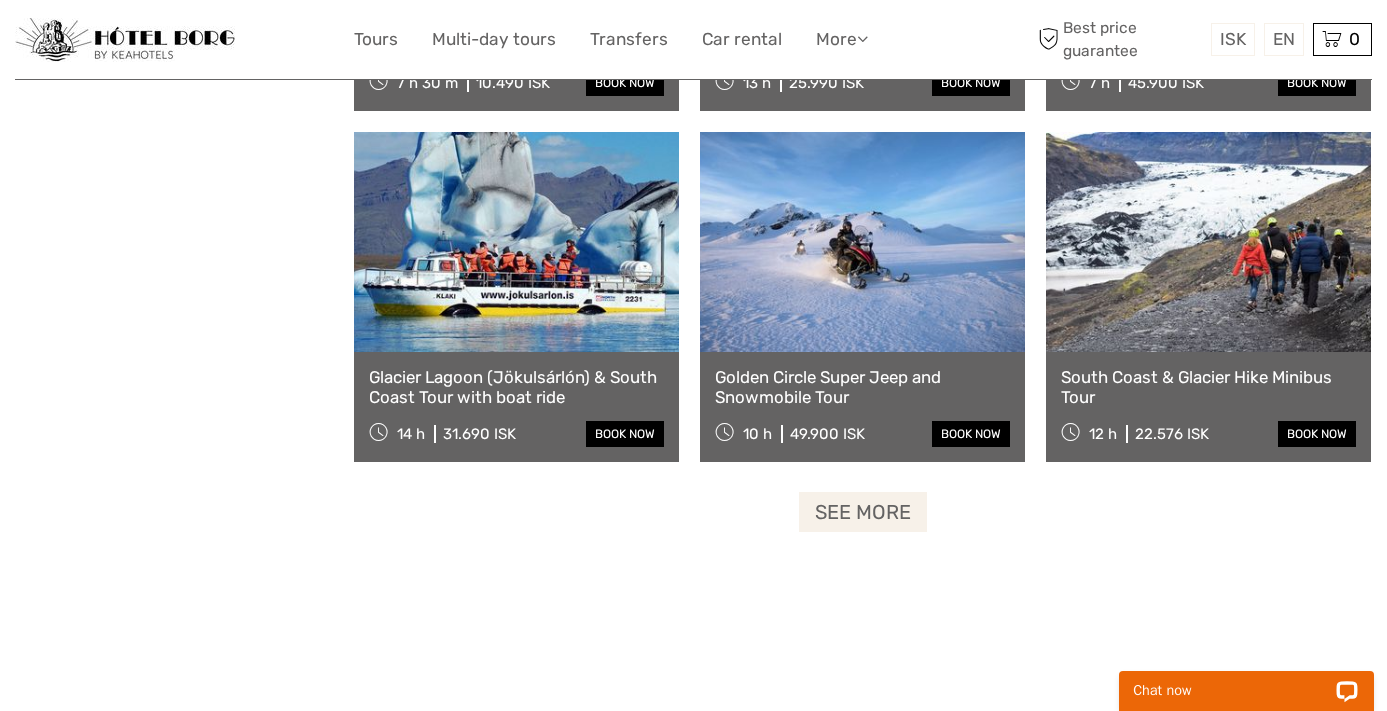 click on "See more" at bounding box center (863, 512) 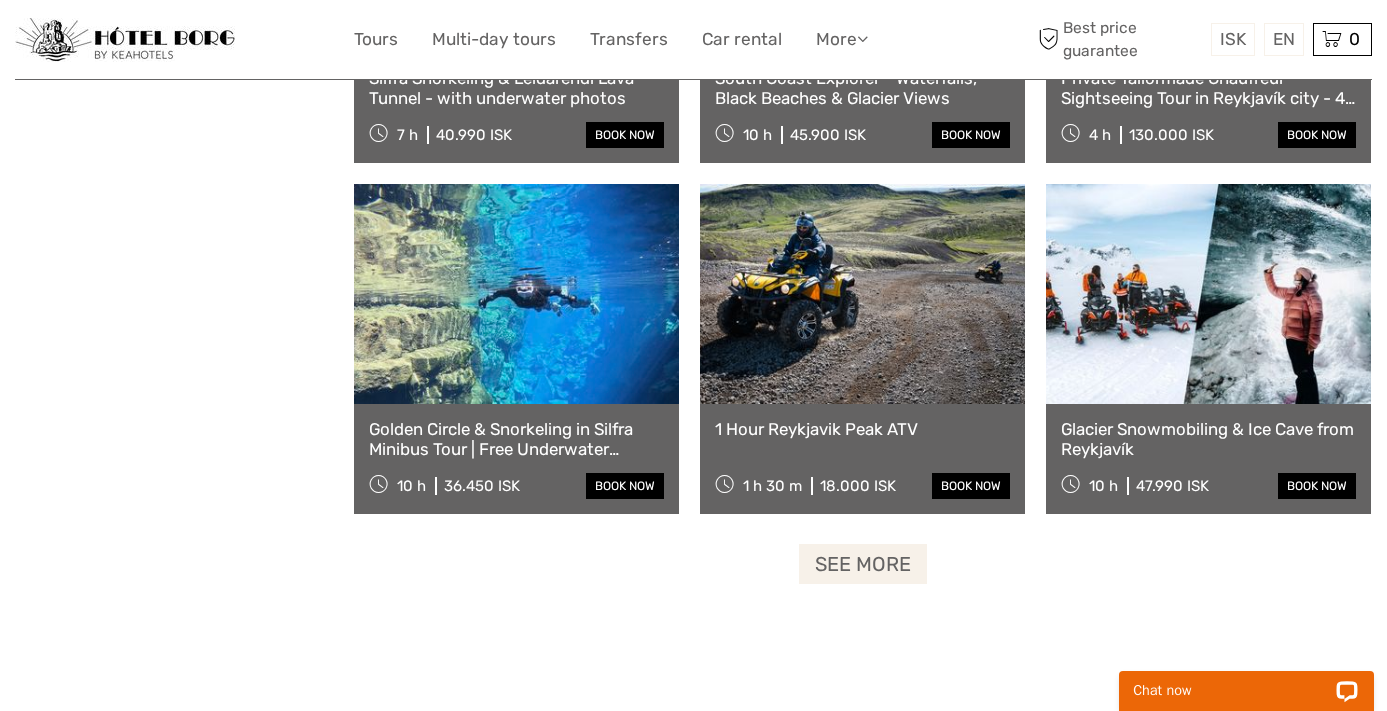 scroll, scrollTop: 8176, scrollLeft: 0, axis: vertical 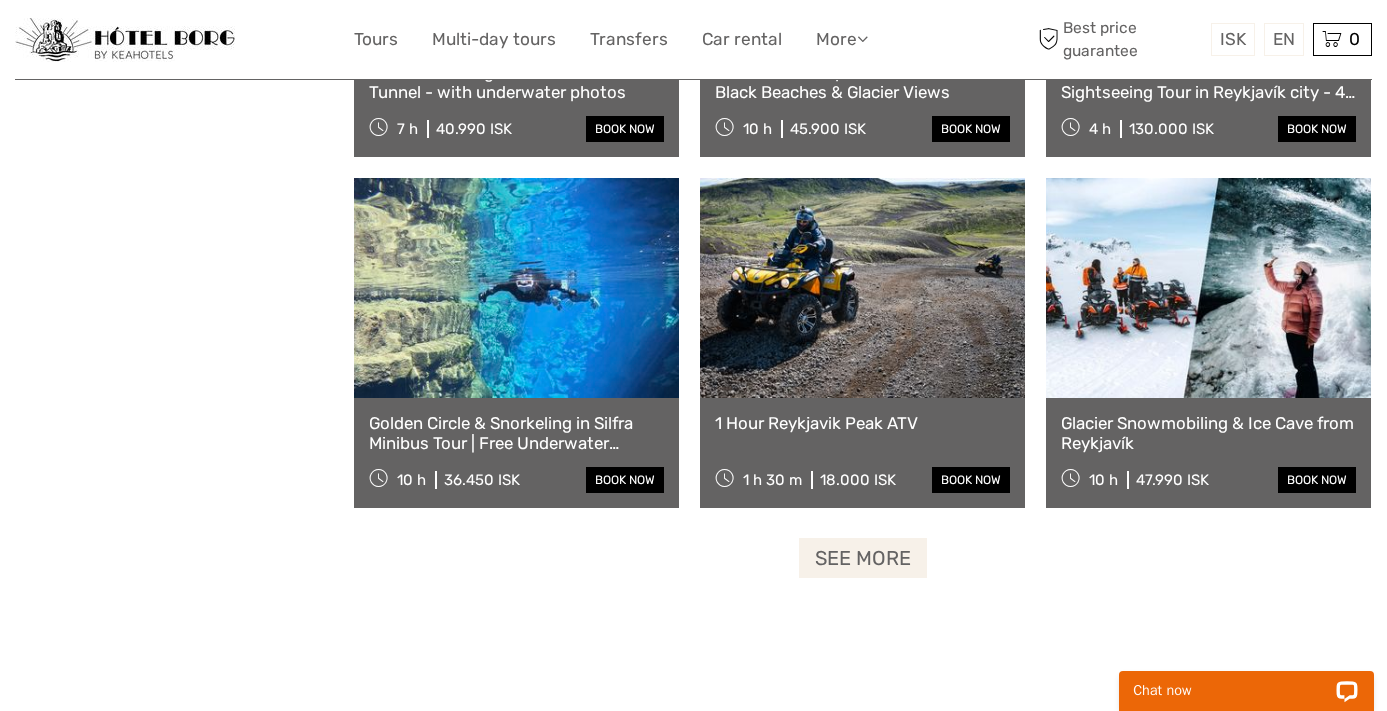 click on "See more" at bounding box center (863, 558) 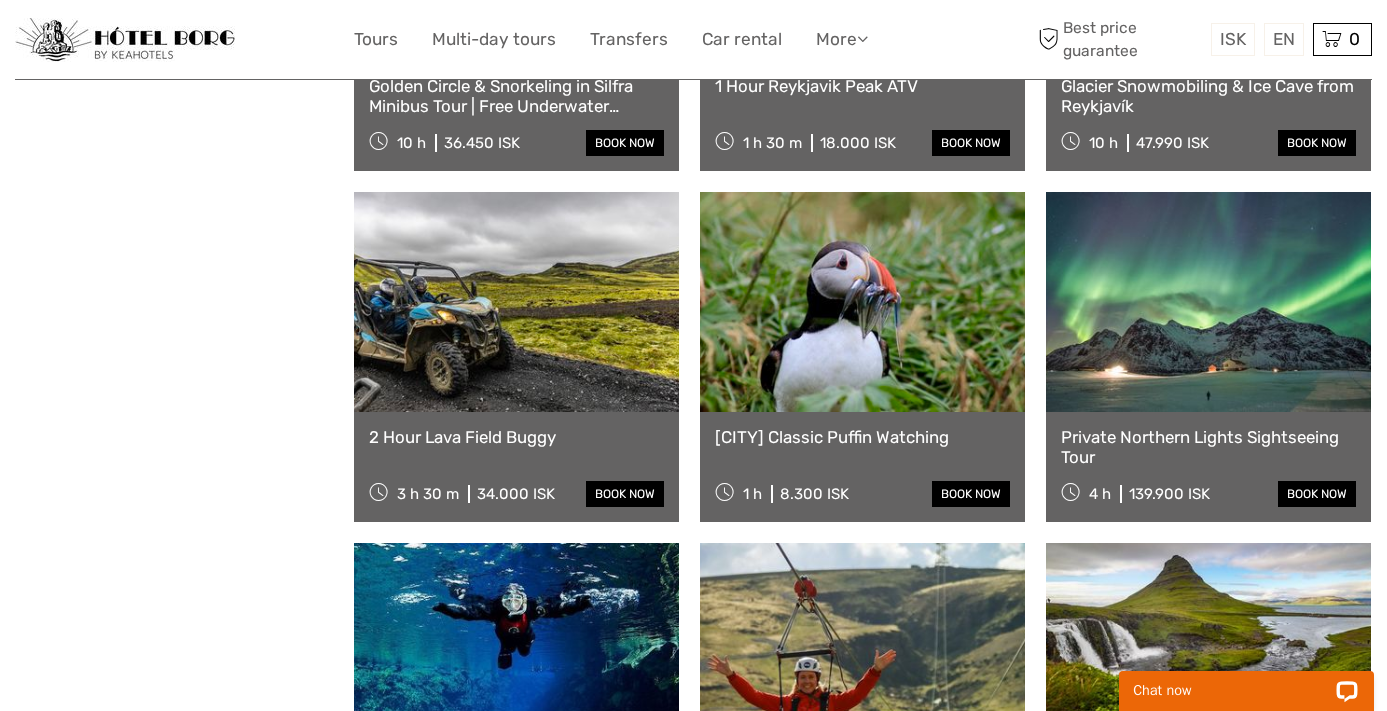 scroll, scrollTop: 8520, scrollLeft: 0, axis: vertical 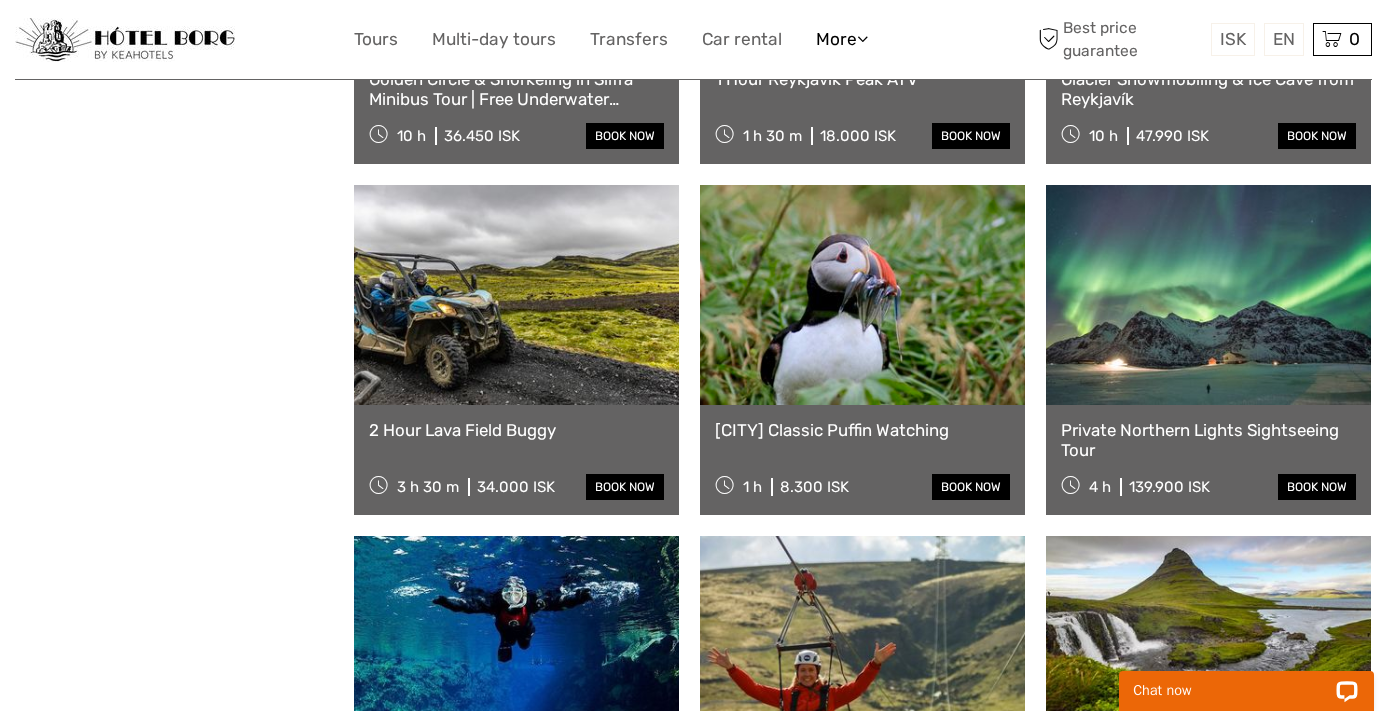 click on "More" at bounding box center [842, 39] 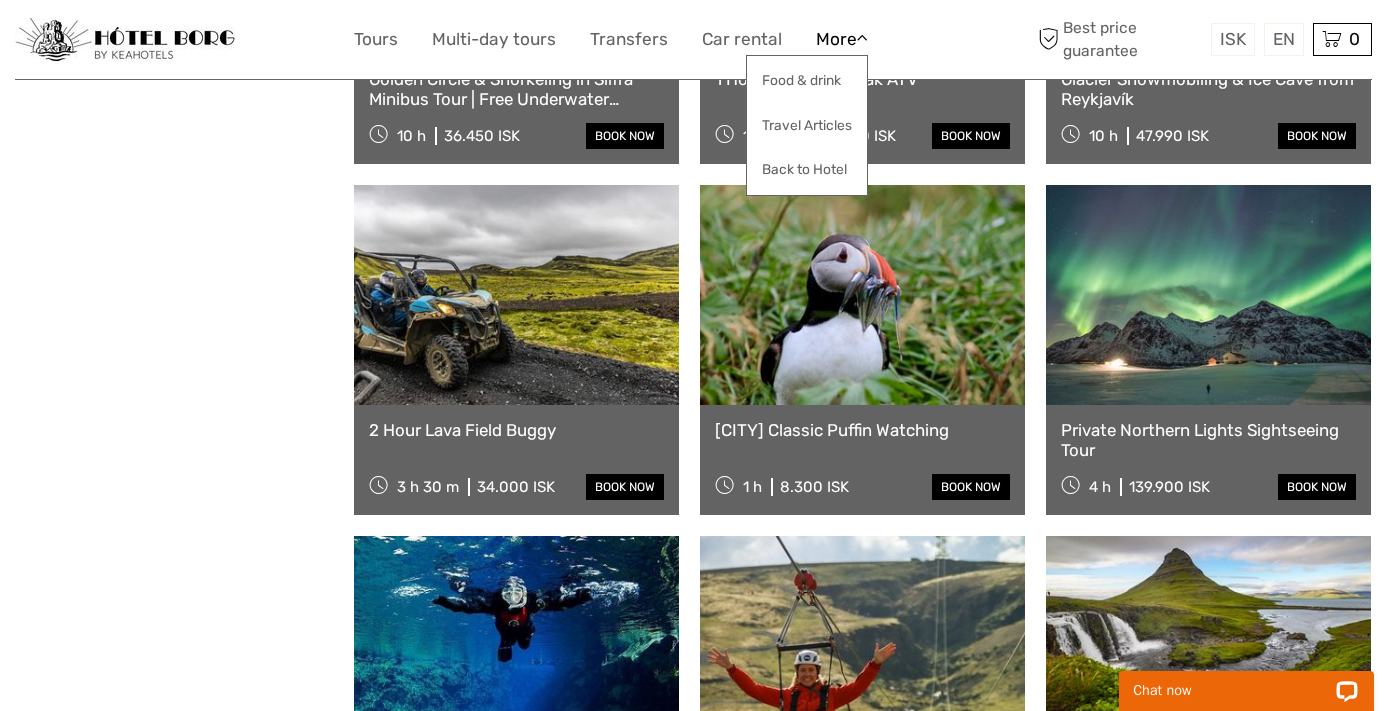 click on "More" at bounding box center [842, 39] 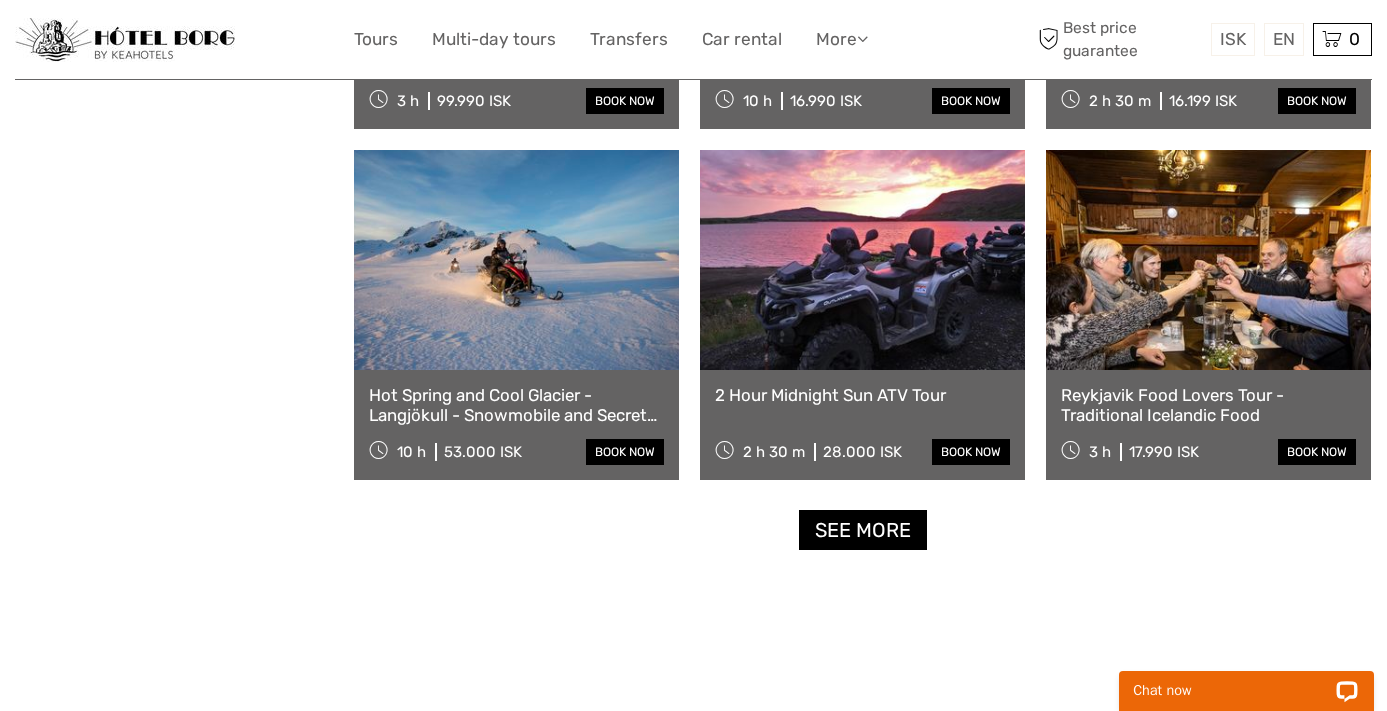 scroll, scrollTop: 10313, scrollLeft: 0, axis: vertical 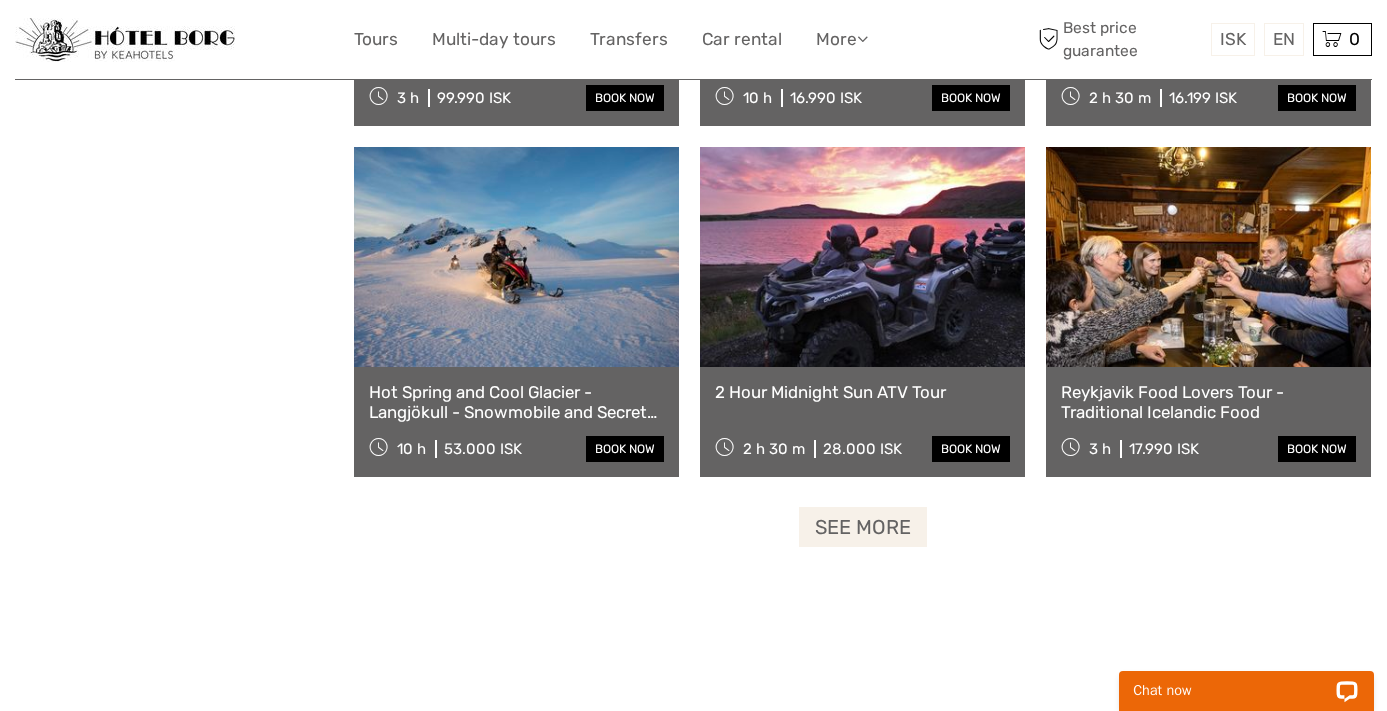 click on "See more" at bounding box center [863, 527] 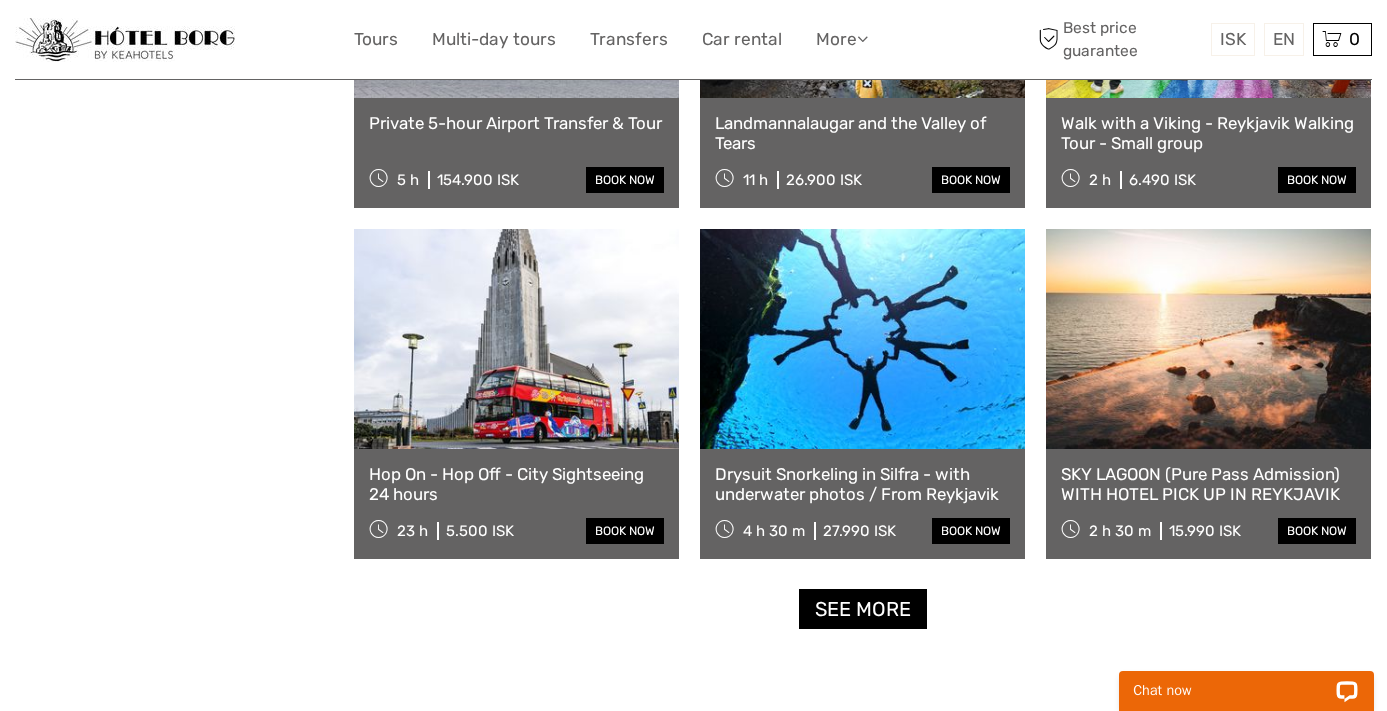 scroll, scrollTop: 12339, scrollLeft: 0, axis: vertical 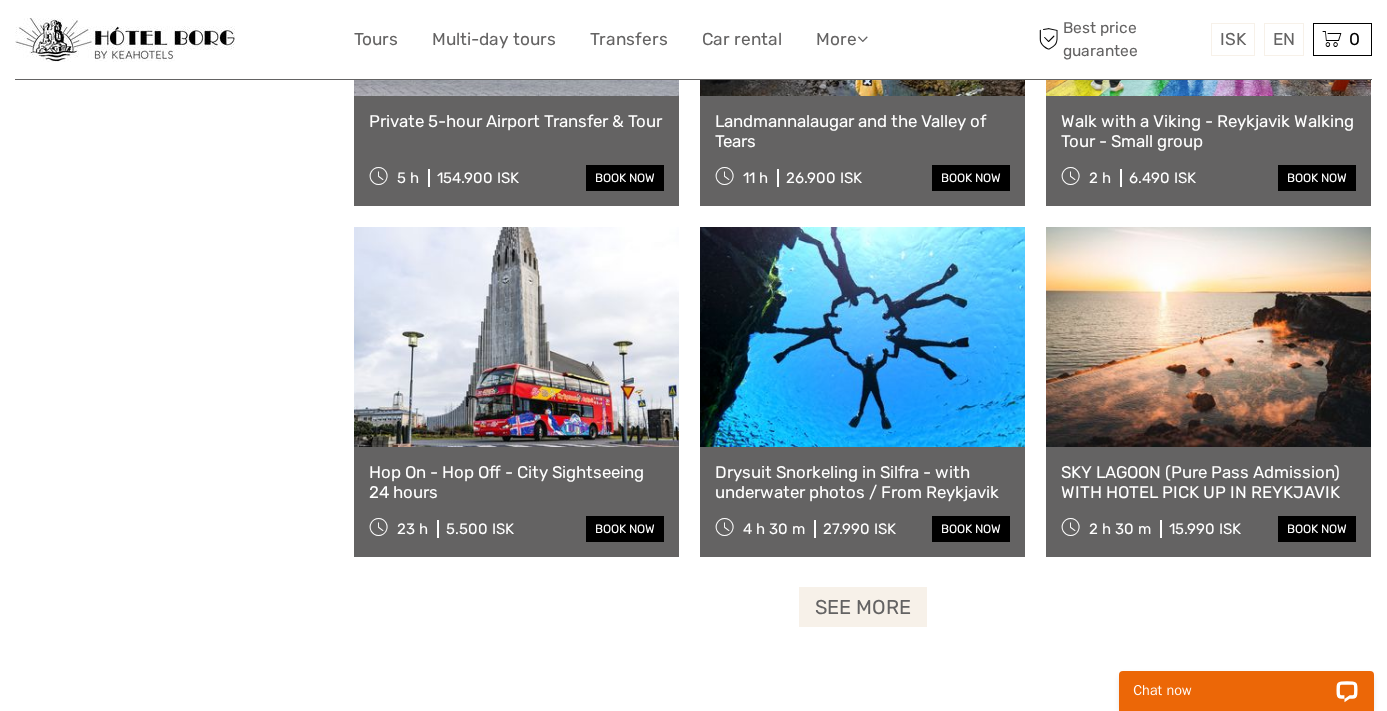 click on "See more" at bounding box center (863, 607) 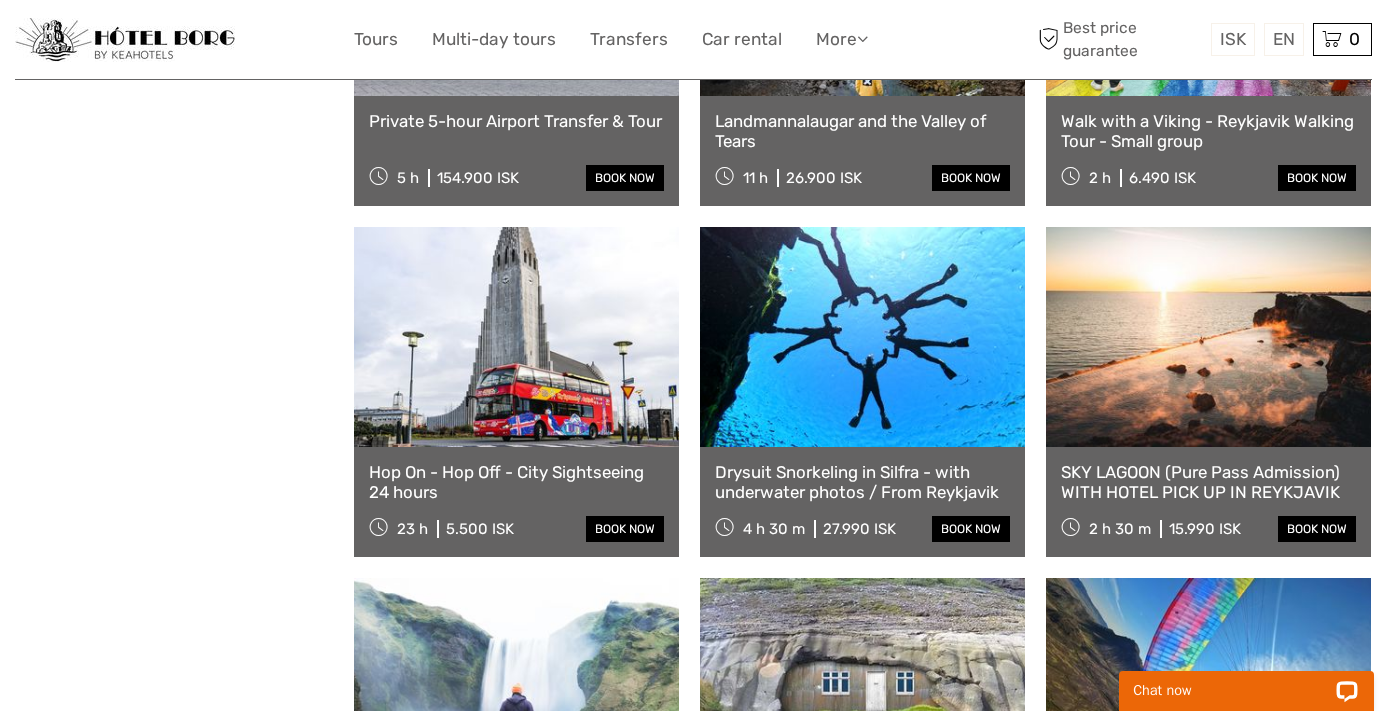 click on "Hop On - Hop Off - City Sightseeing 24 hours" at bounding box center (516, 482) 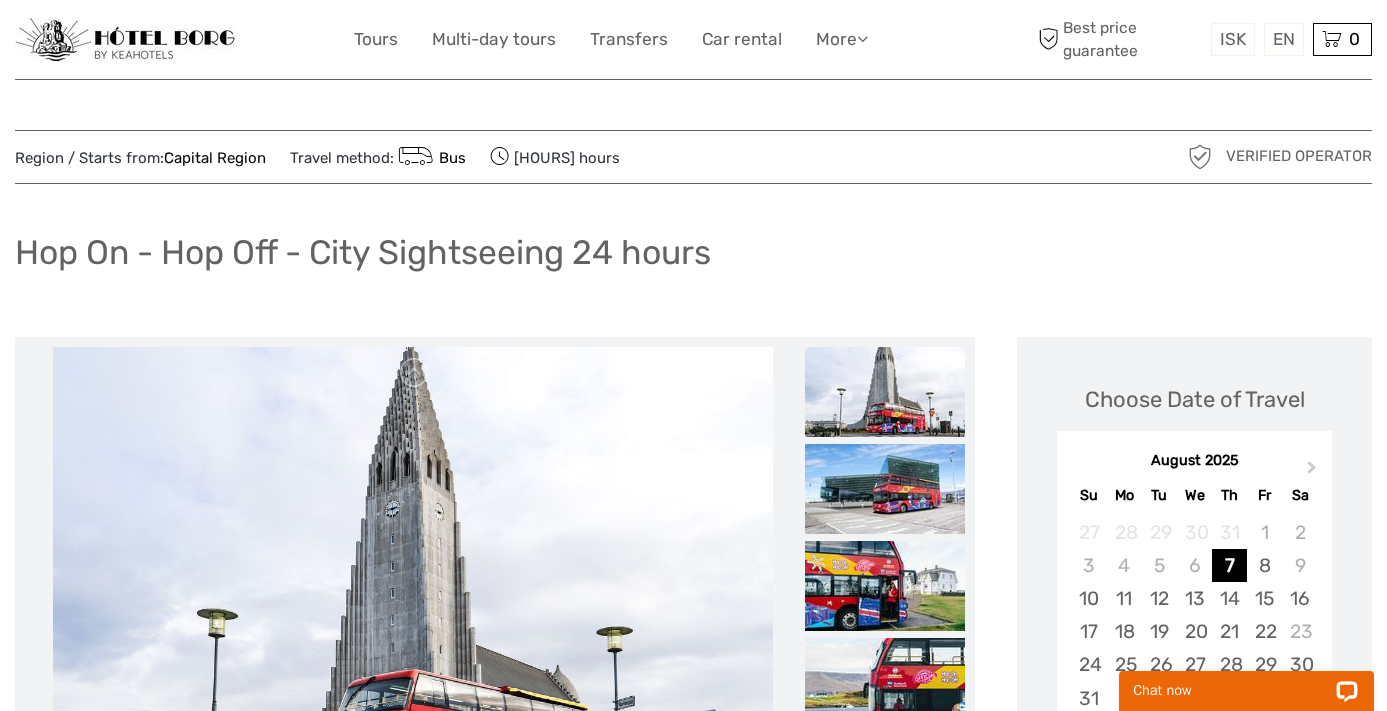 scroll, scrollTop: 0, scrollLeft: 0, axis: both 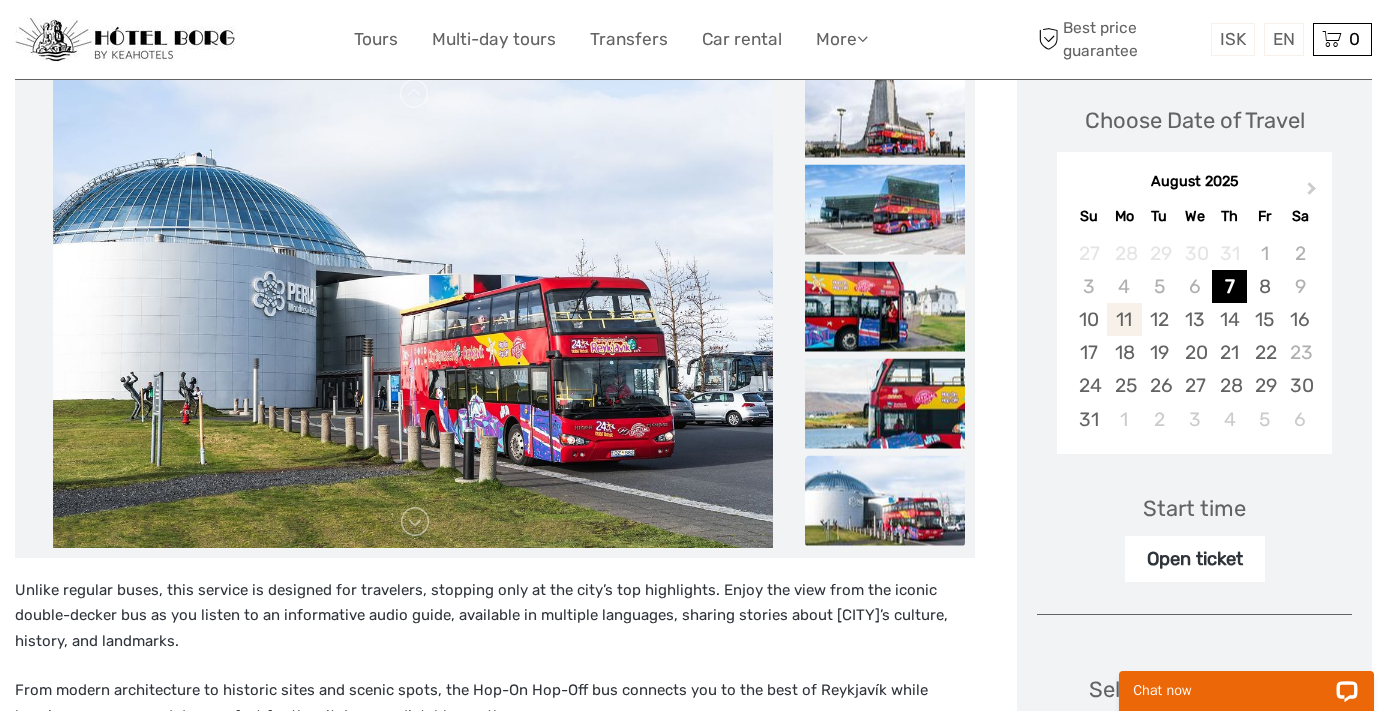 click on "11" at bounding box center (1124, 319) 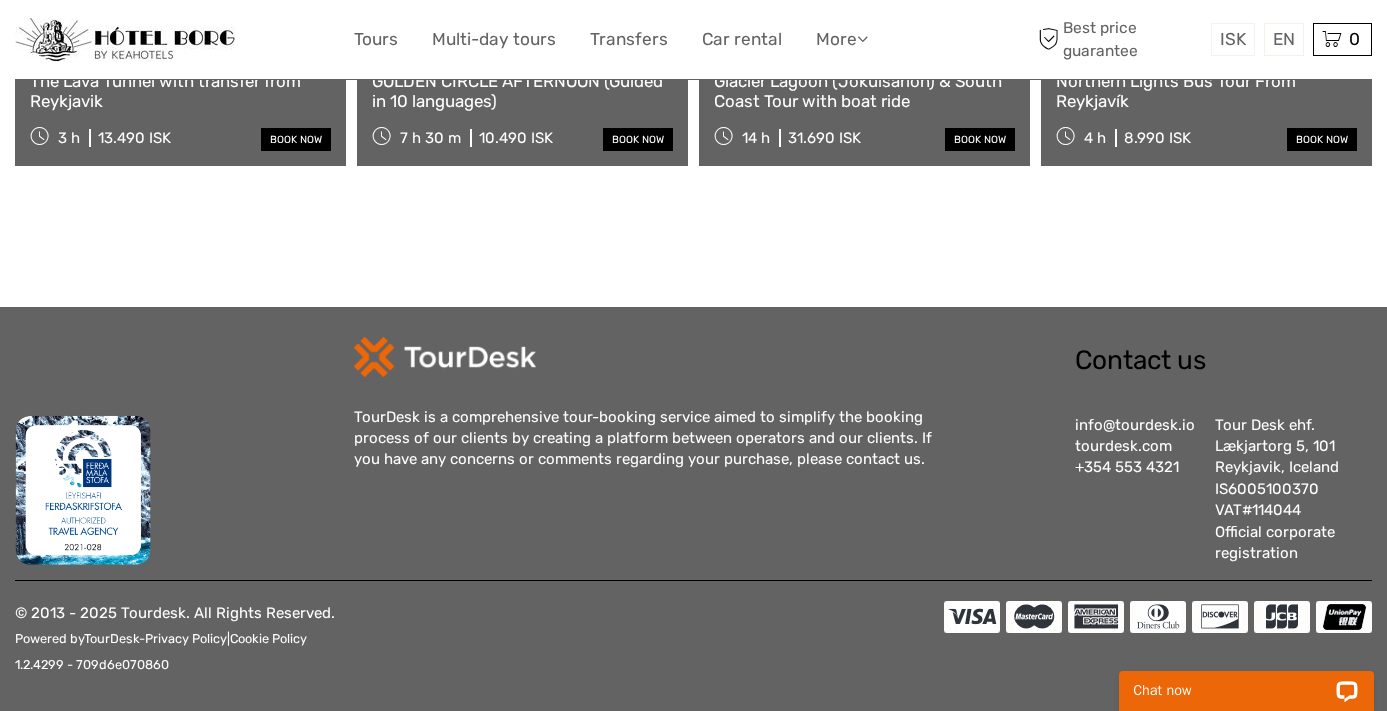scroll, scrollTop: 2053, scrollLeft: 0, axis: vertical 